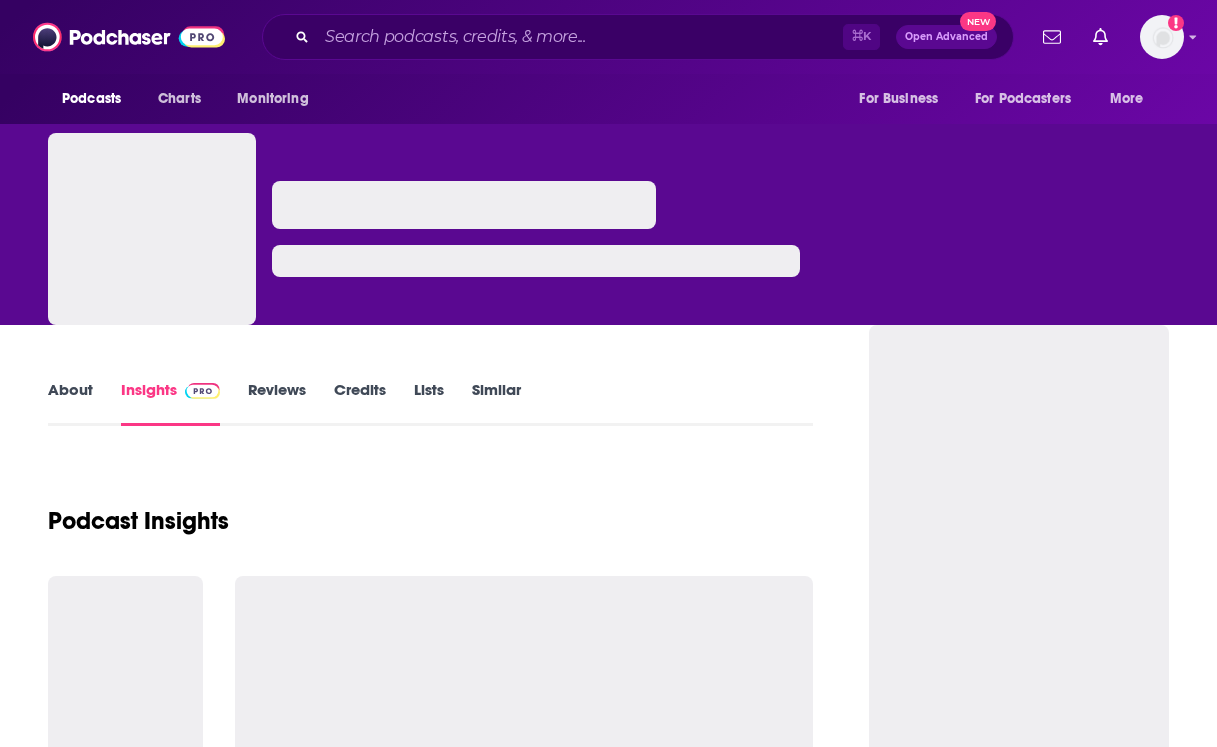 scroll, scrollTop: 0, scrollLeft: 0, axis: both 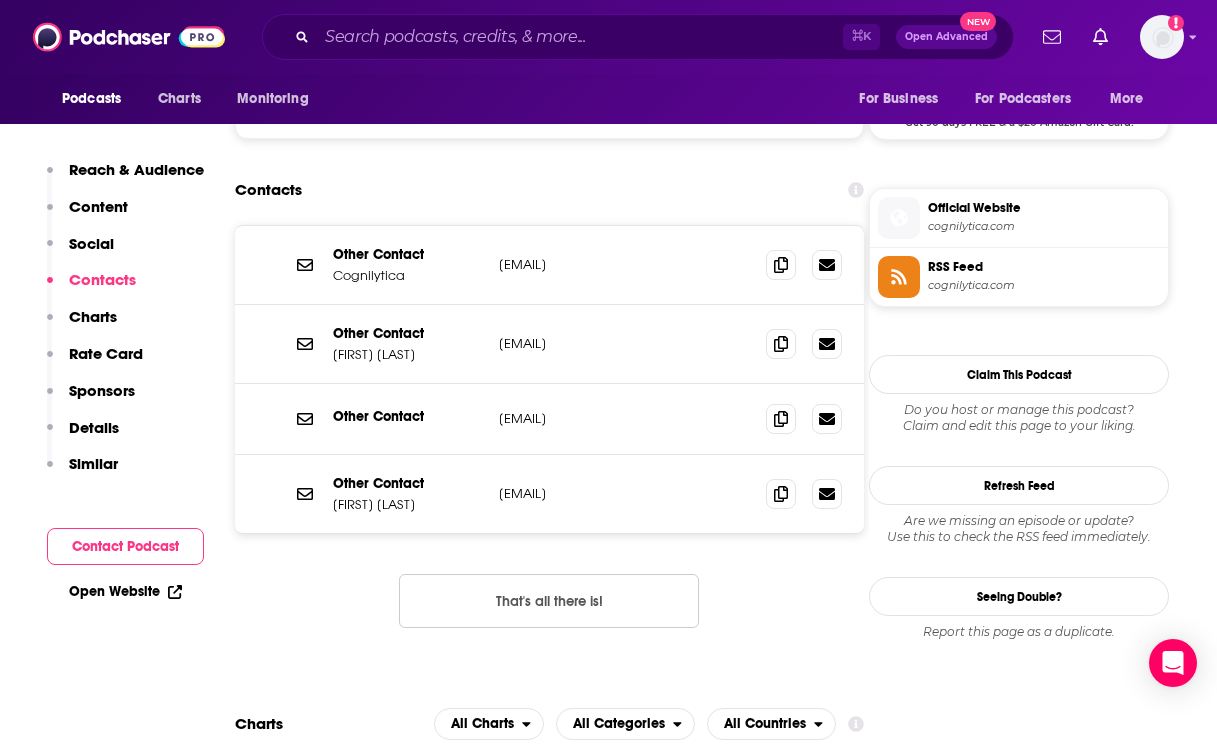 drag, startPoint x: 392, startPoint y: 222, endPoint x: 915, endPoint y: 16, distance: 562.10767 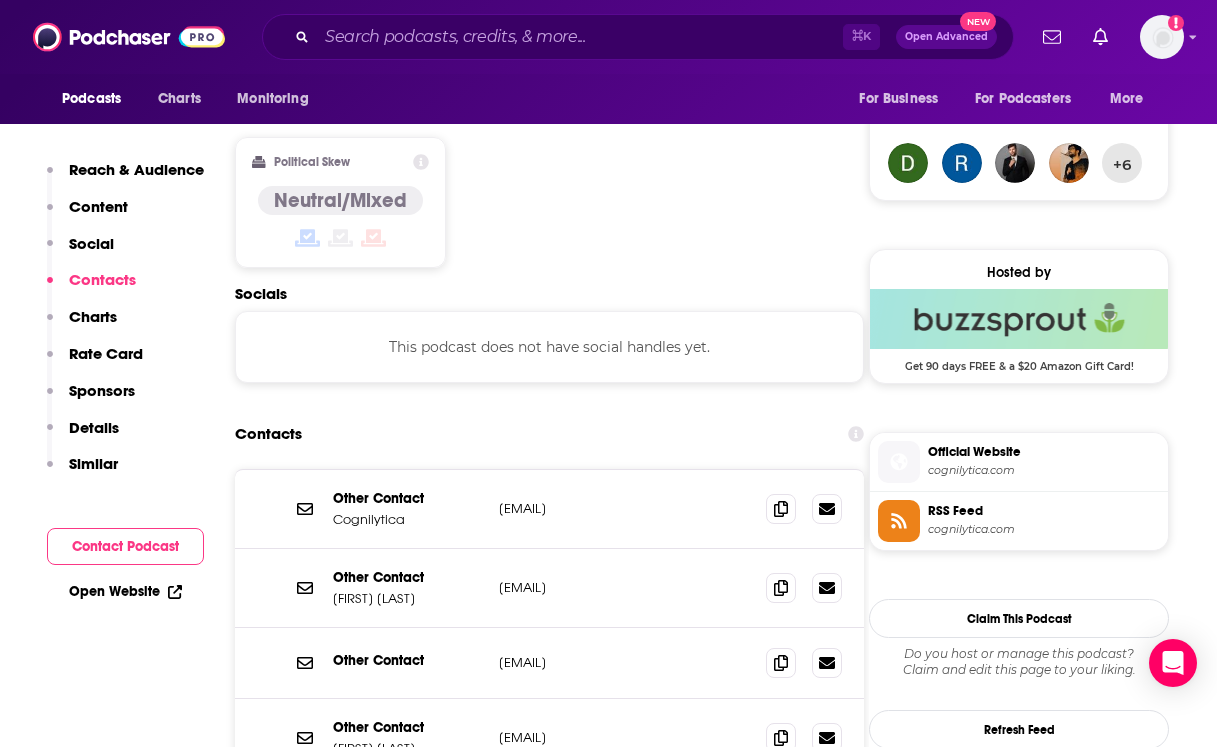 scroll, scrollTop: 1584, scrollLeft: 0, axis: vertical 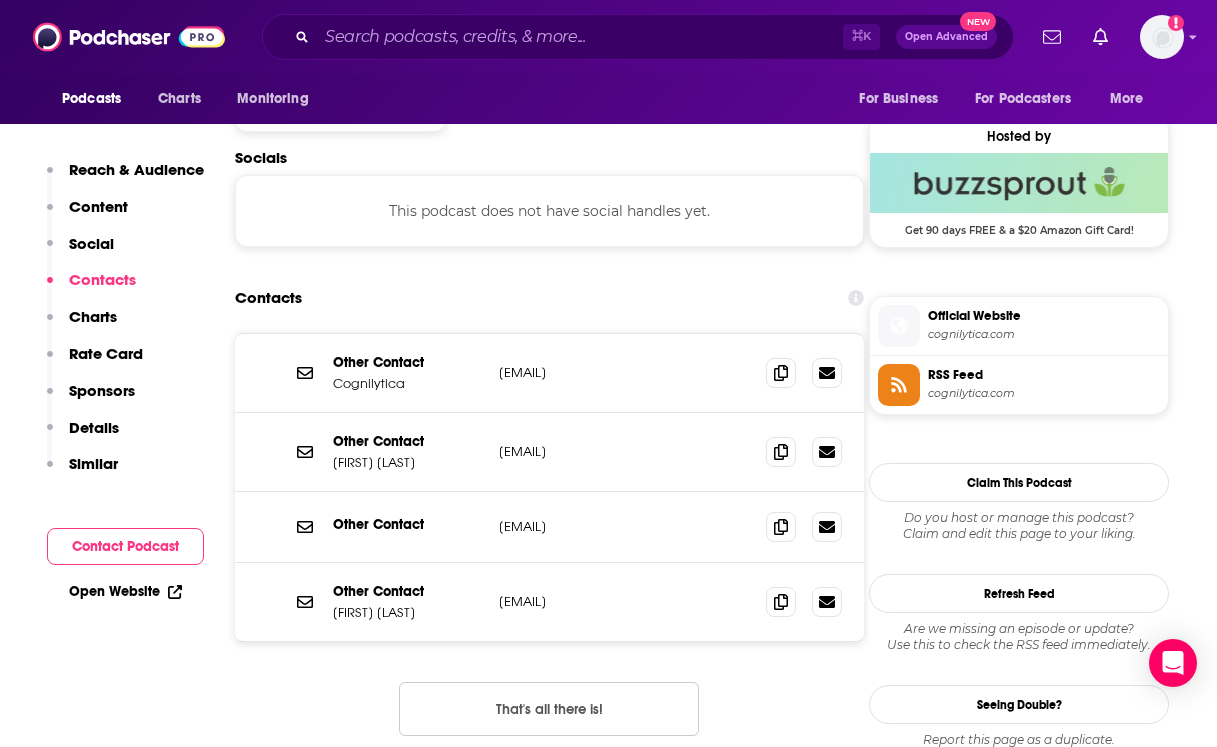 click on "ron@cognilytica.com" at bounding box center [624, 451] 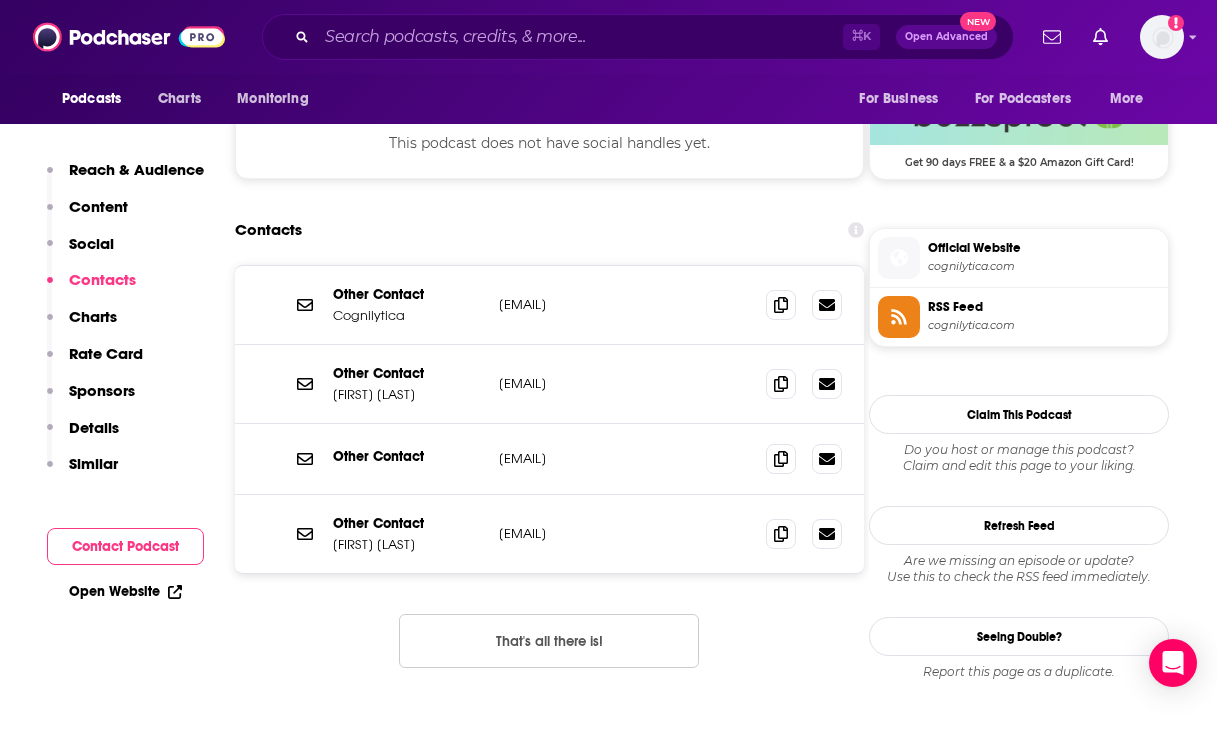 scroll, scrollTop: 1664, scrollLeft: 0, axis: vertical 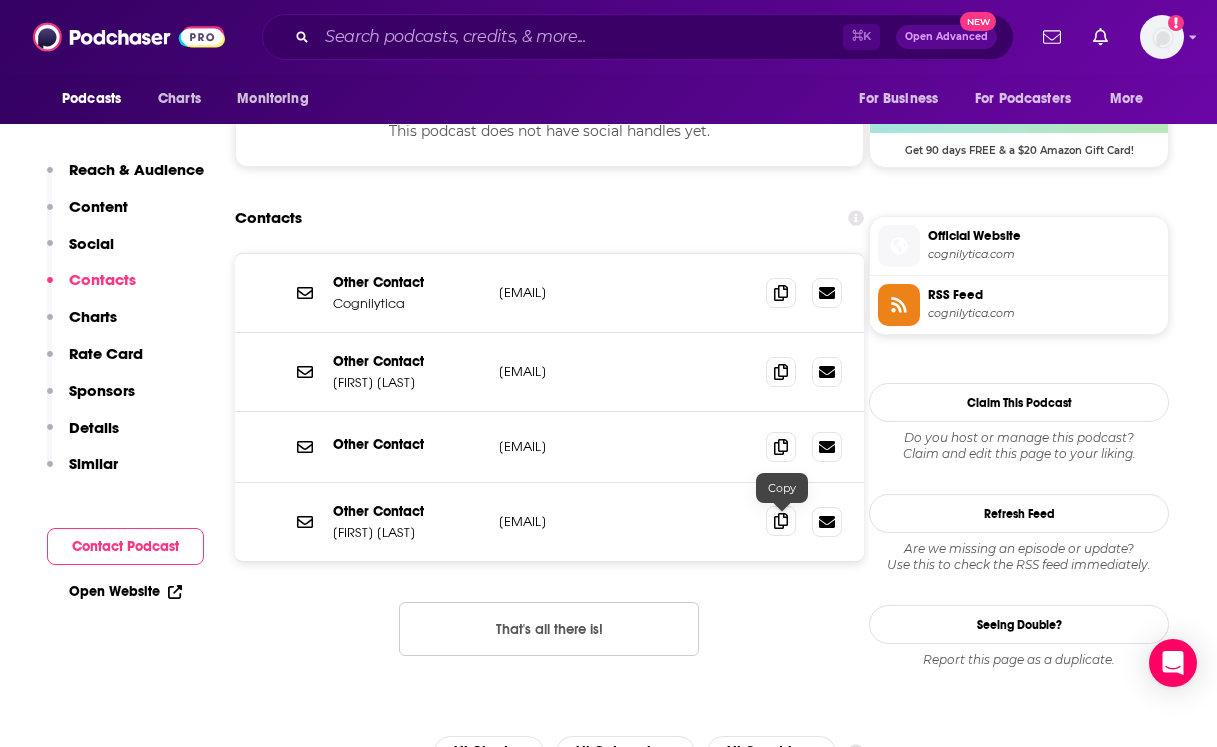 click at bounding box center [781, 521] 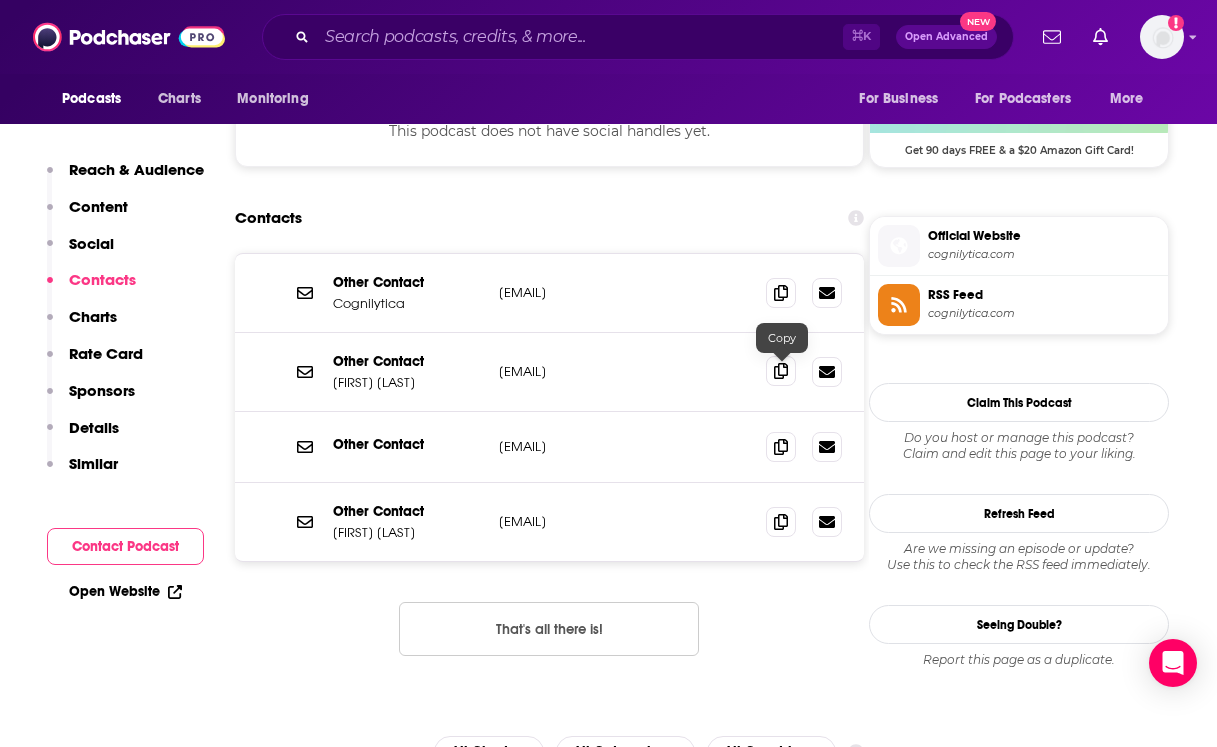 click at bounding box center (781, 371) 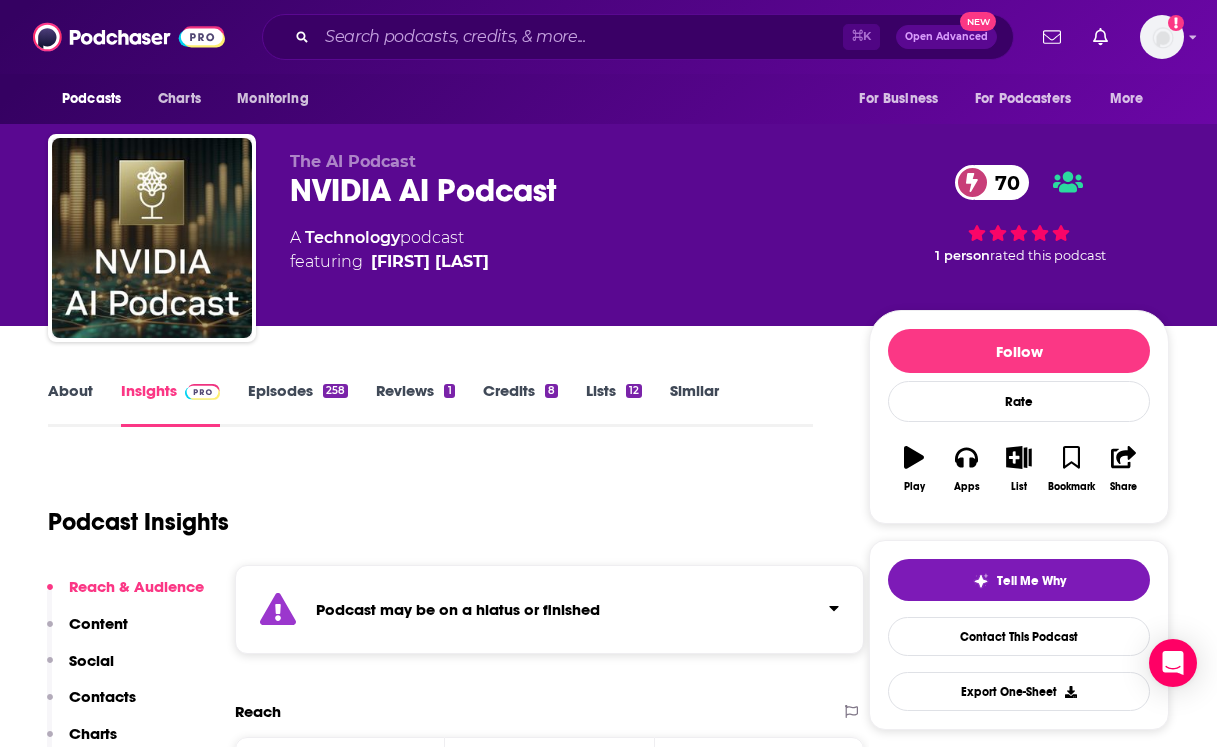 scroll, scrollTop: 0, scrollLeft: 0, axis: both 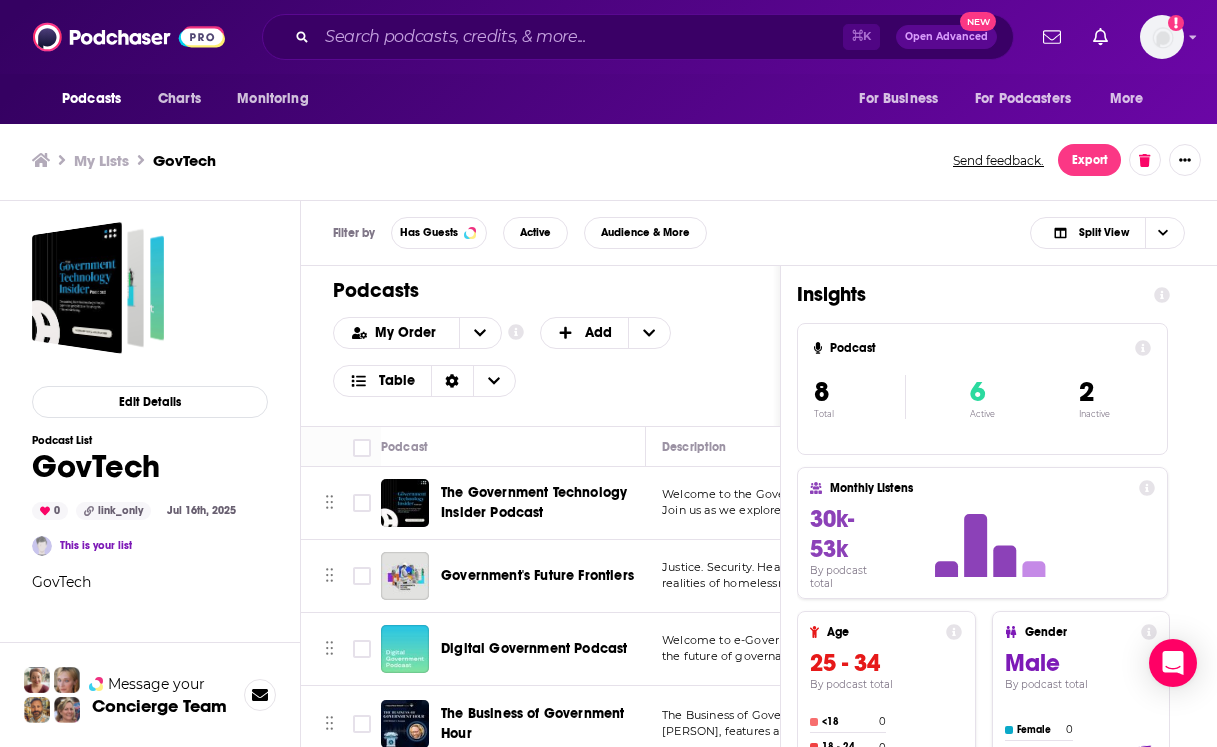 click on "The Government Technology Insider Podcast" at bounding box center [540, 503] 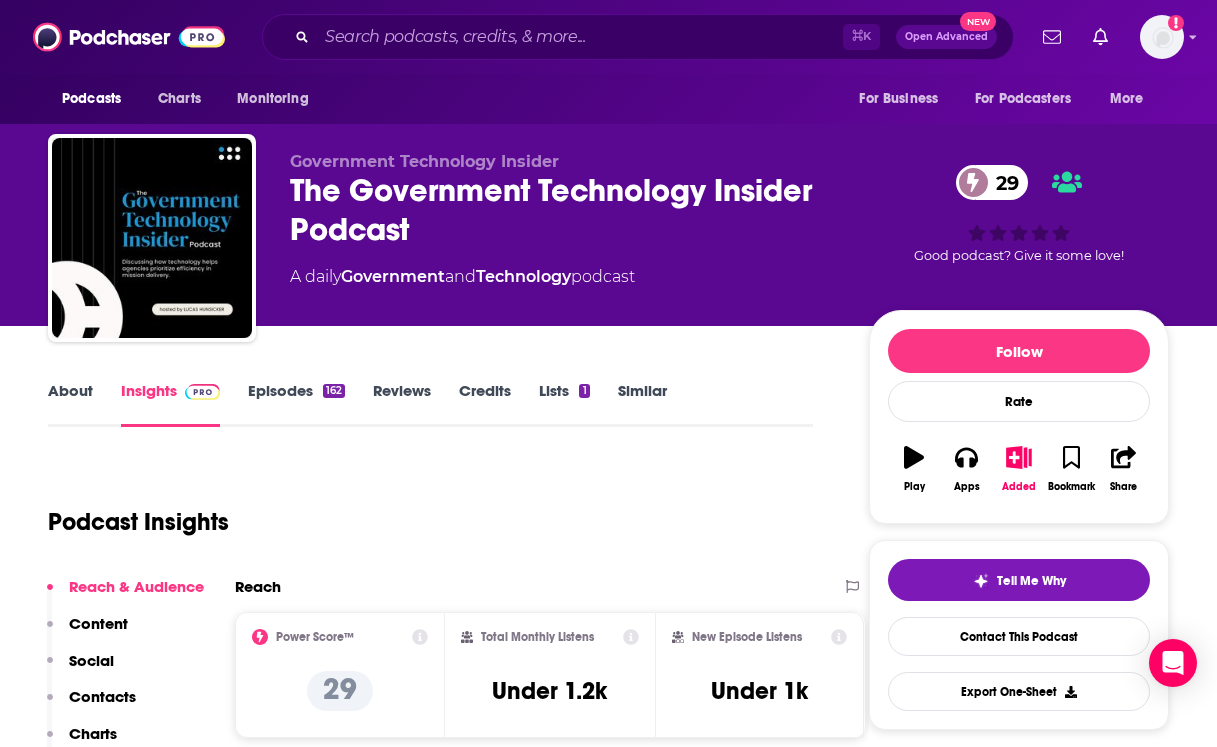 scroll, scrollTop: 172, scrollLeft: 0, axis: vertical 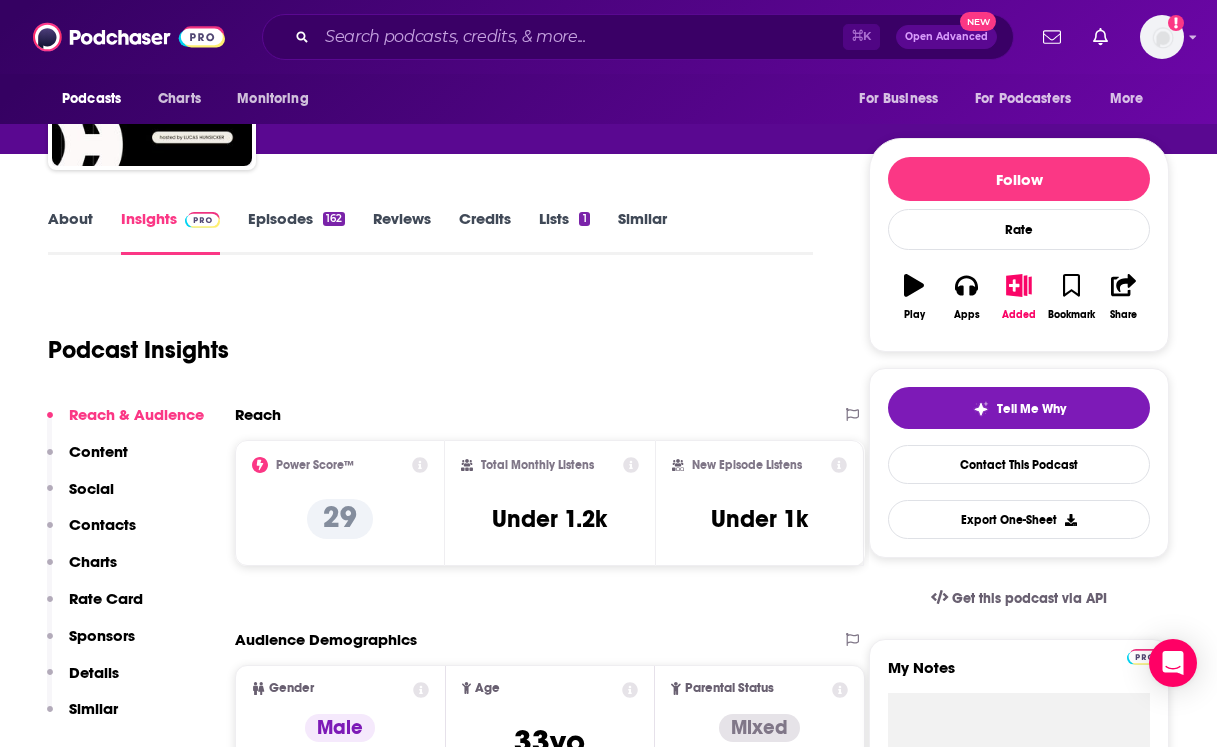 click on "Episodes 162" at bounding box center (296, 232) 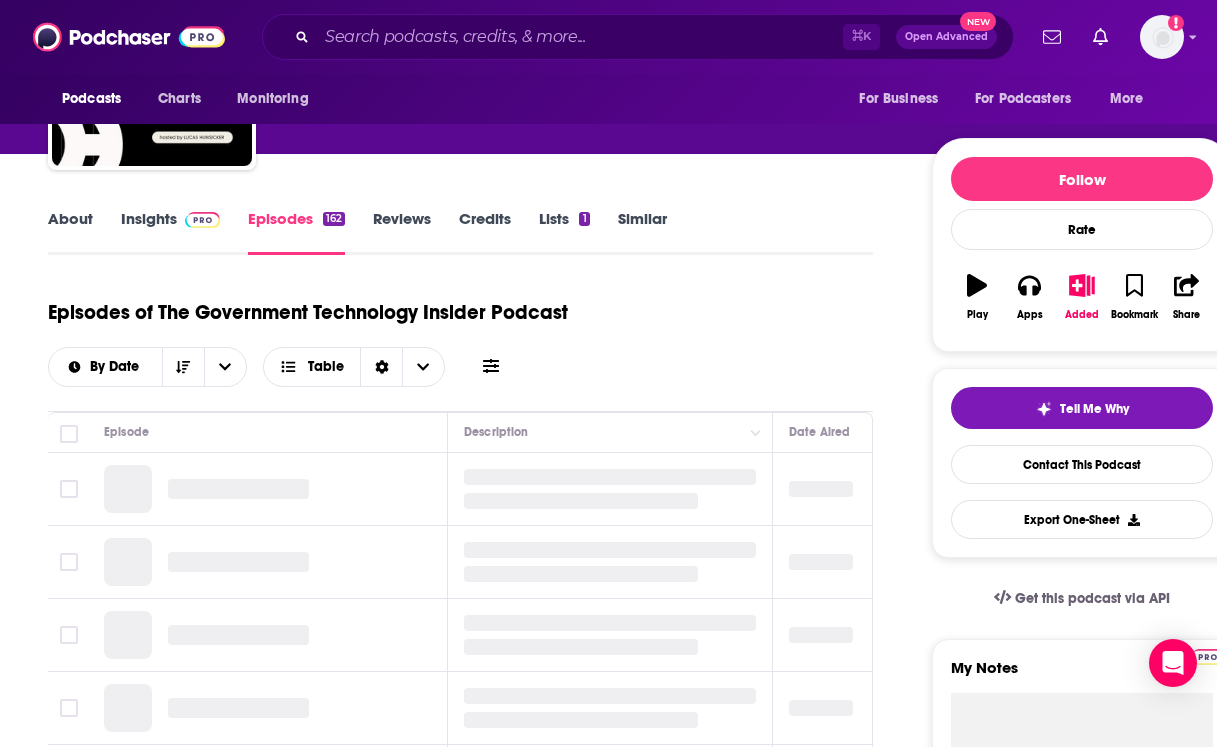 scroll, scrollTop: 174, scrollLeft: 0, axis: vertical 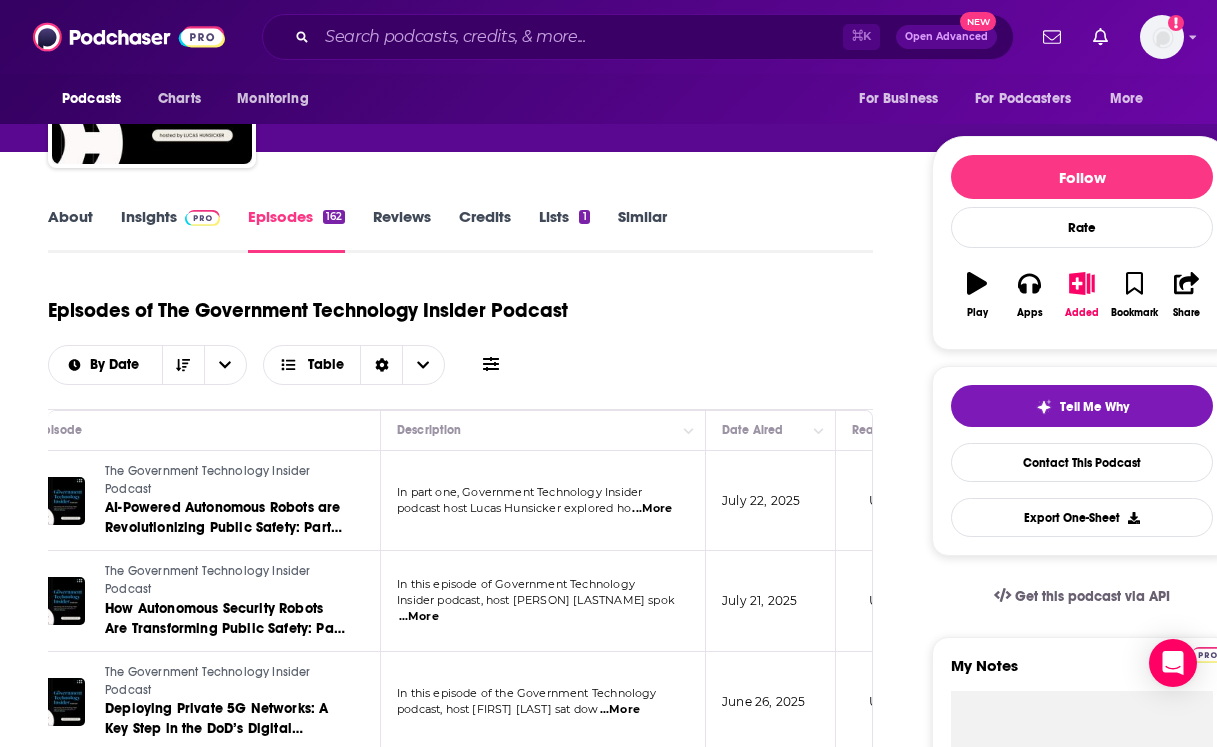 click on "...More" at bounding box center (652, 509) 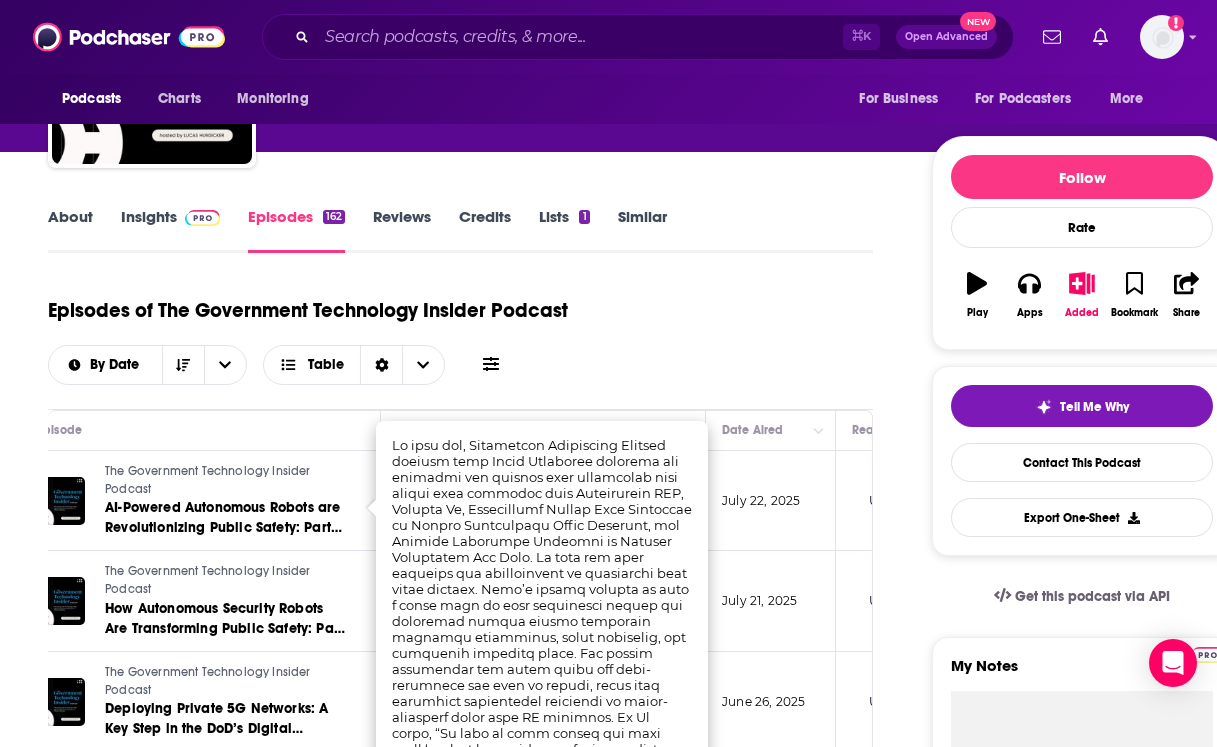 click on "Episodes of The Government Technology Insider Podcast By Date Table" at bounding box center [460, 347] 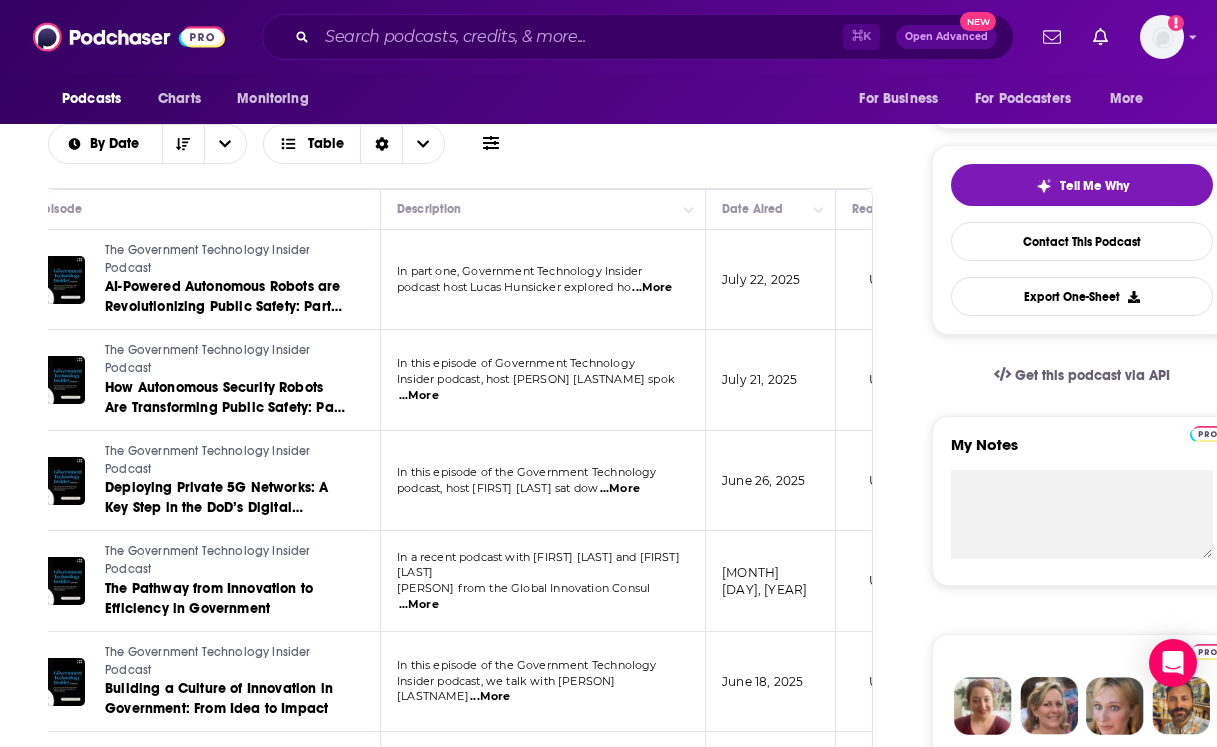 scroll, scrollTop: 389, scrollLeft: 0, axis: vertical 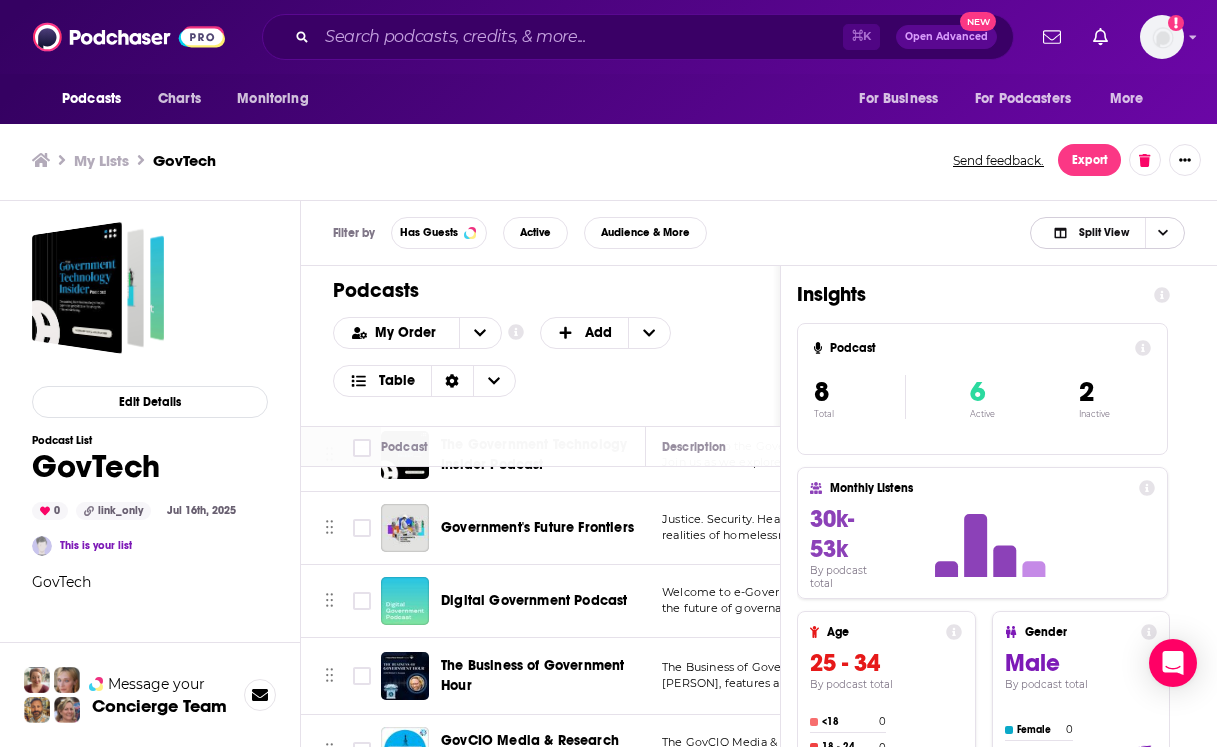 click on "Split View" at bounding box center [1091, 233] 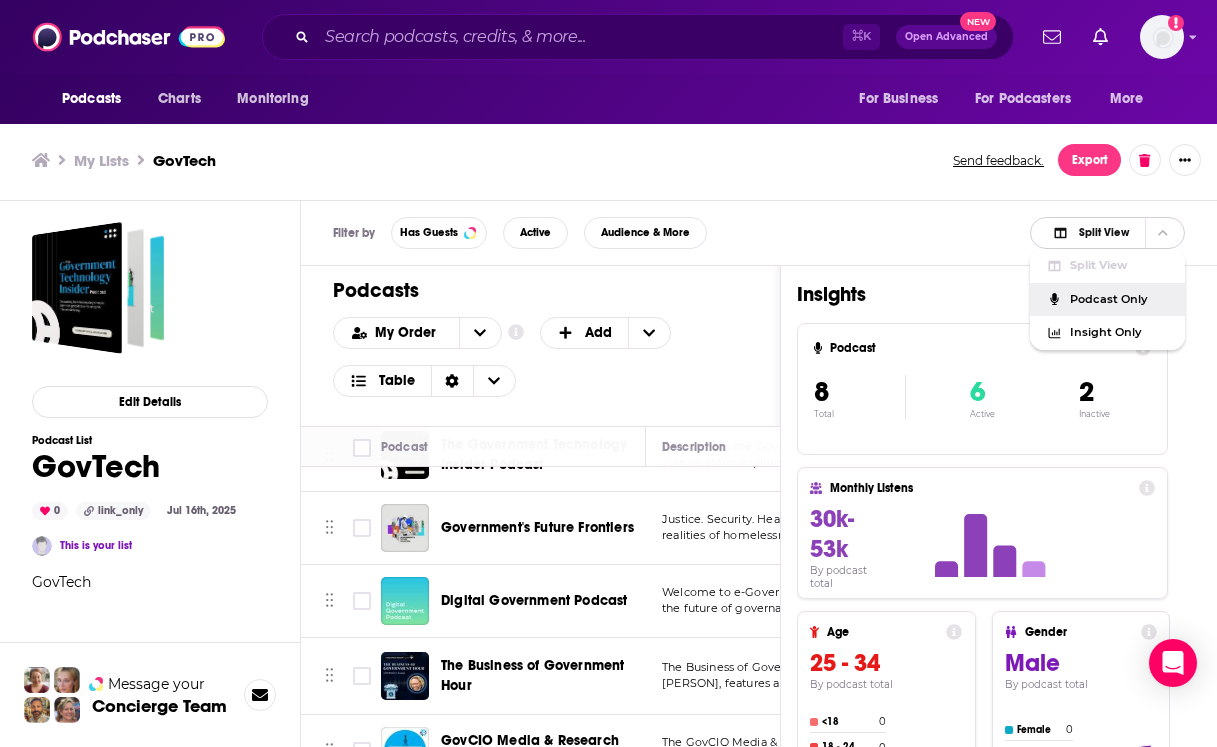 click on "Podcast Only" at bounding box center [1107, 300] 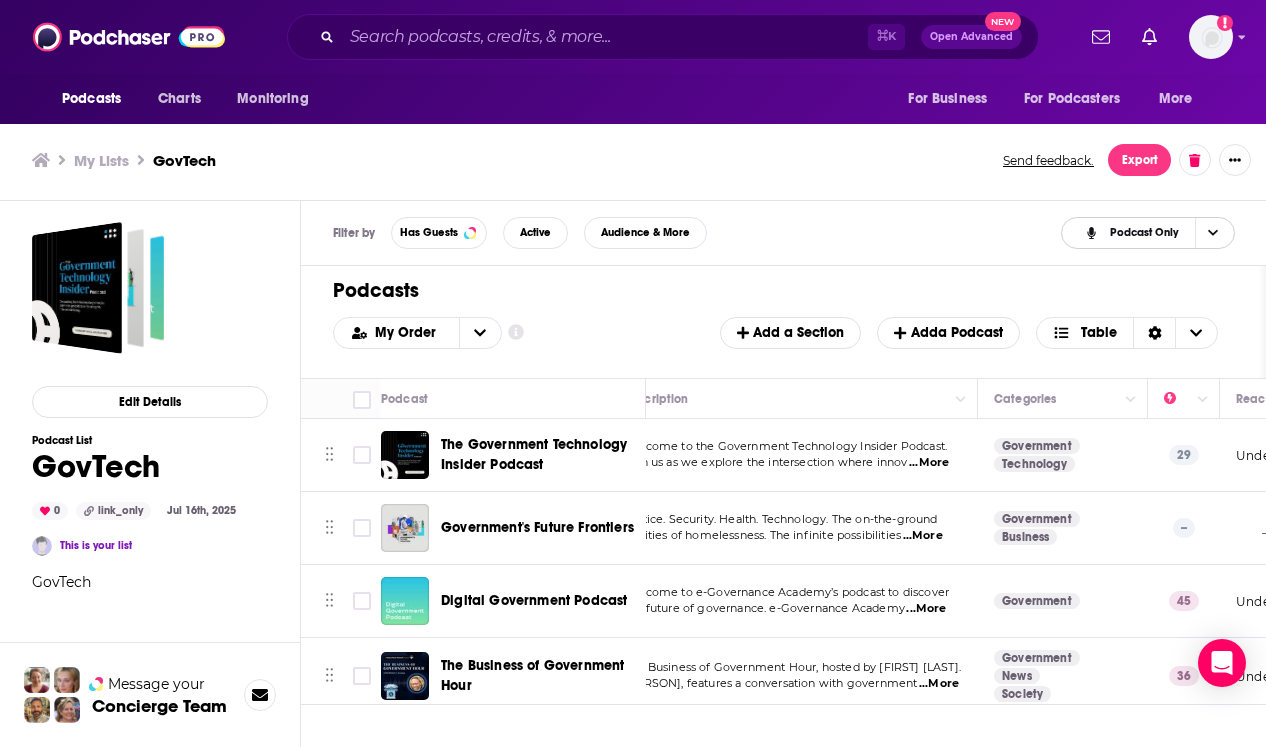 scroll, scrollTop: 0, scrollLeft: 0, axis: both 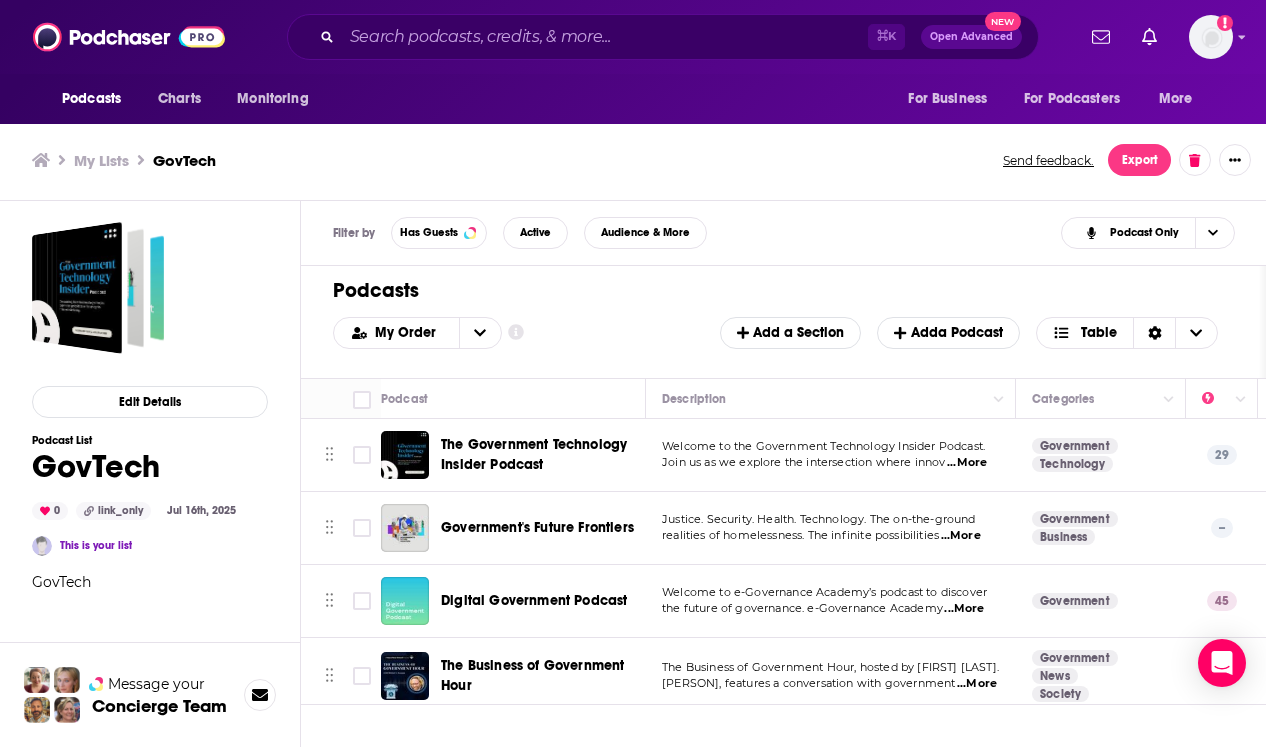 click on "...More" at bounding box center (964, 609) 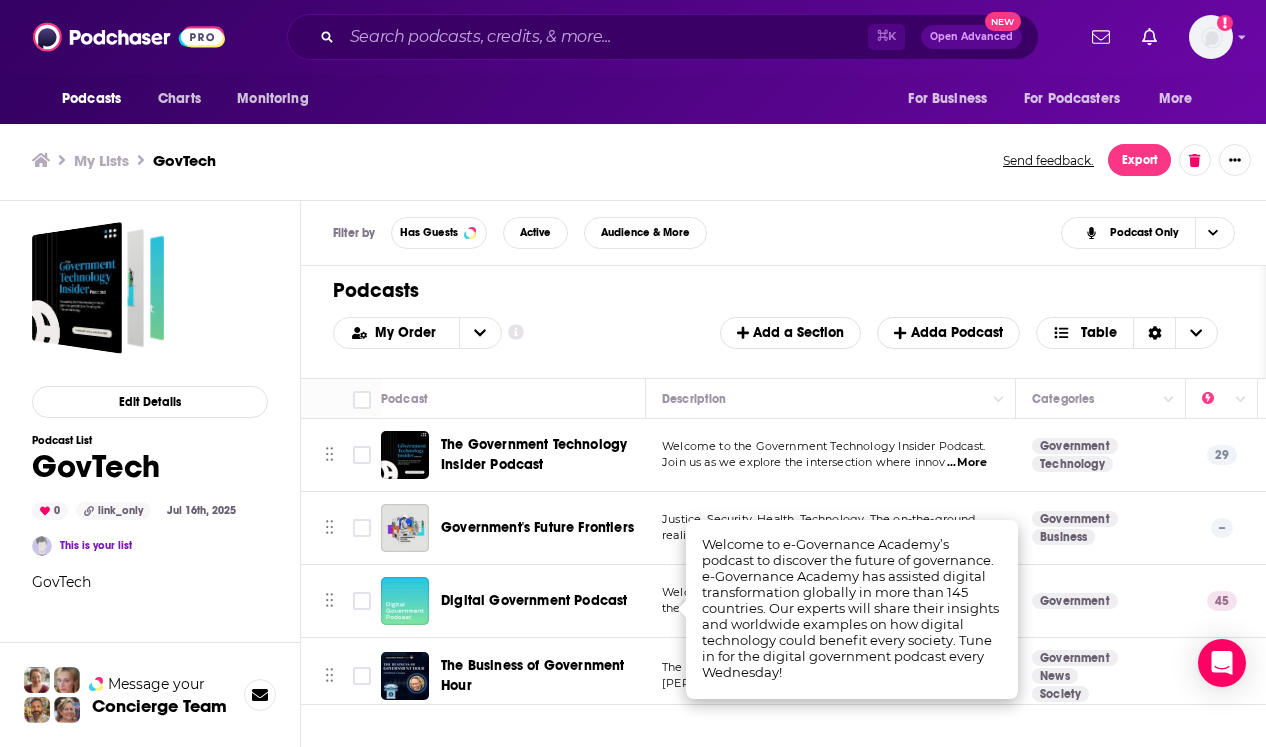 click on "Welcome to the Government Technology Insider Podcast. Join us as we explore the intersection where innov  ...More" at bounding box center (831, 455) 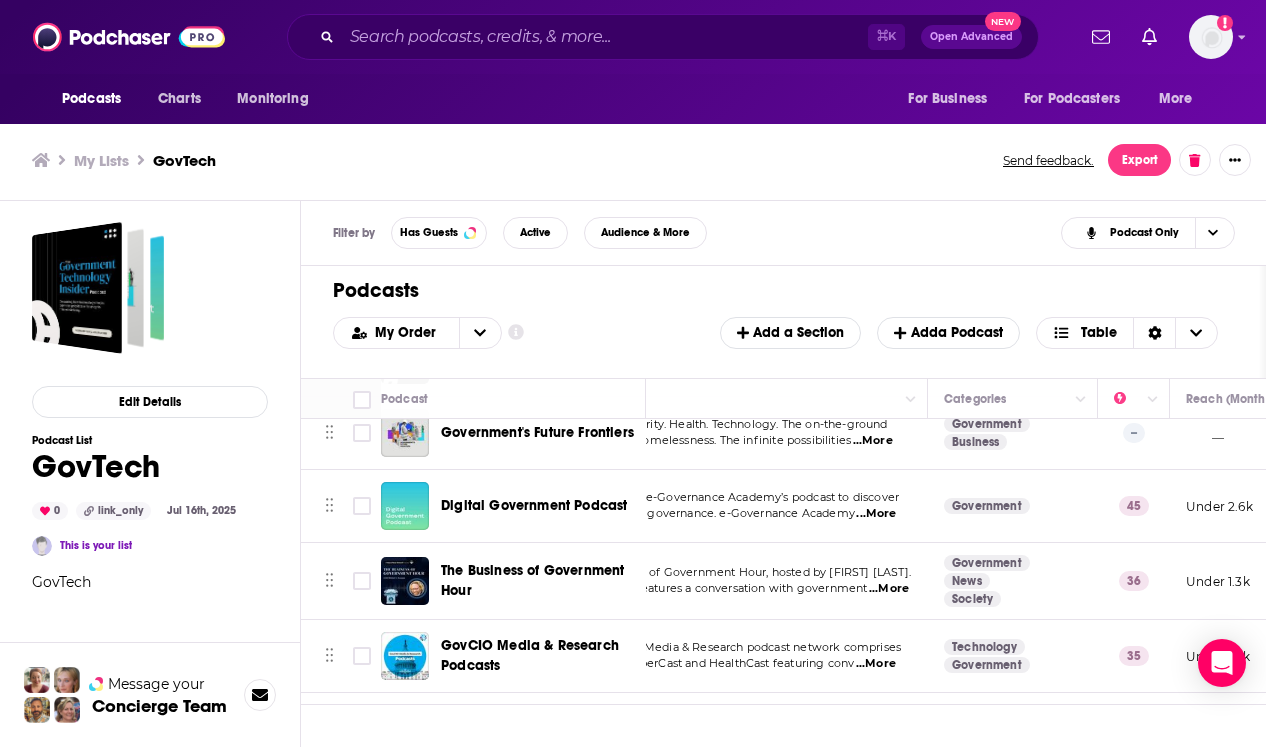 scroll, scrollTop: 95, scrollLeft: 0, axis: vertical 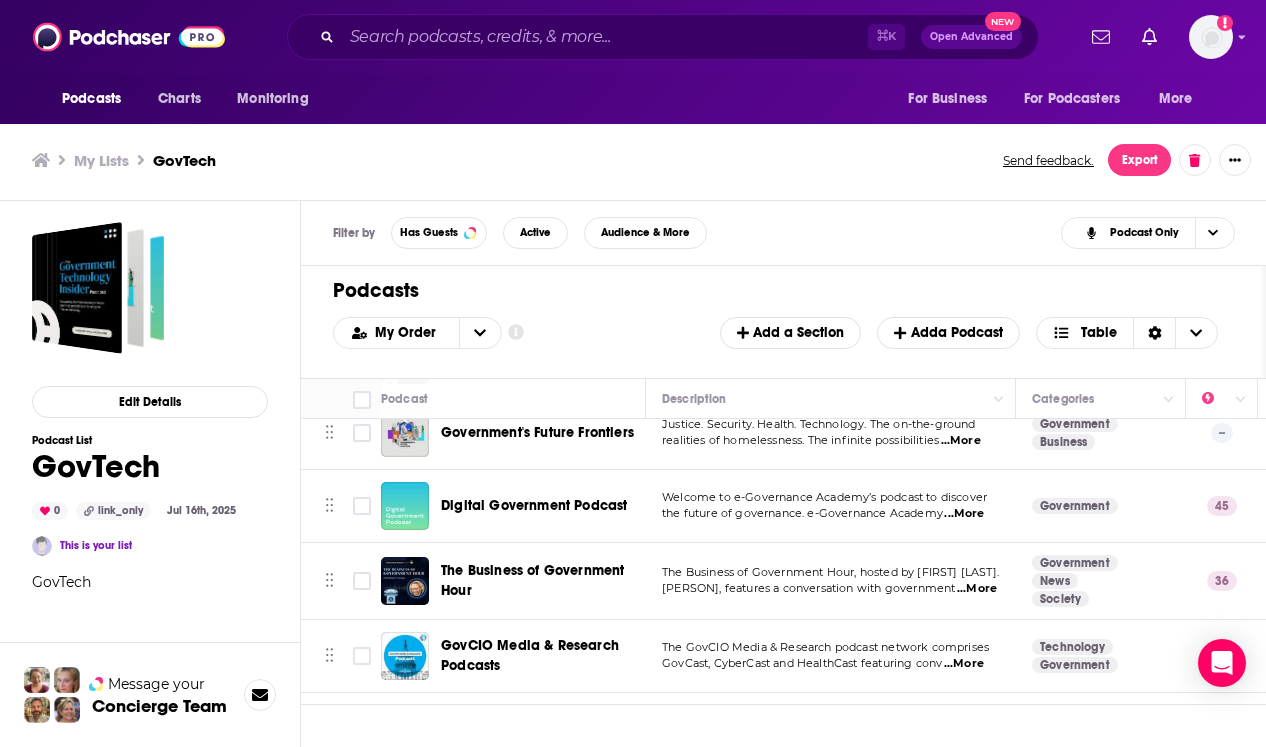 click on "...More" at bounding box center [964, 664] 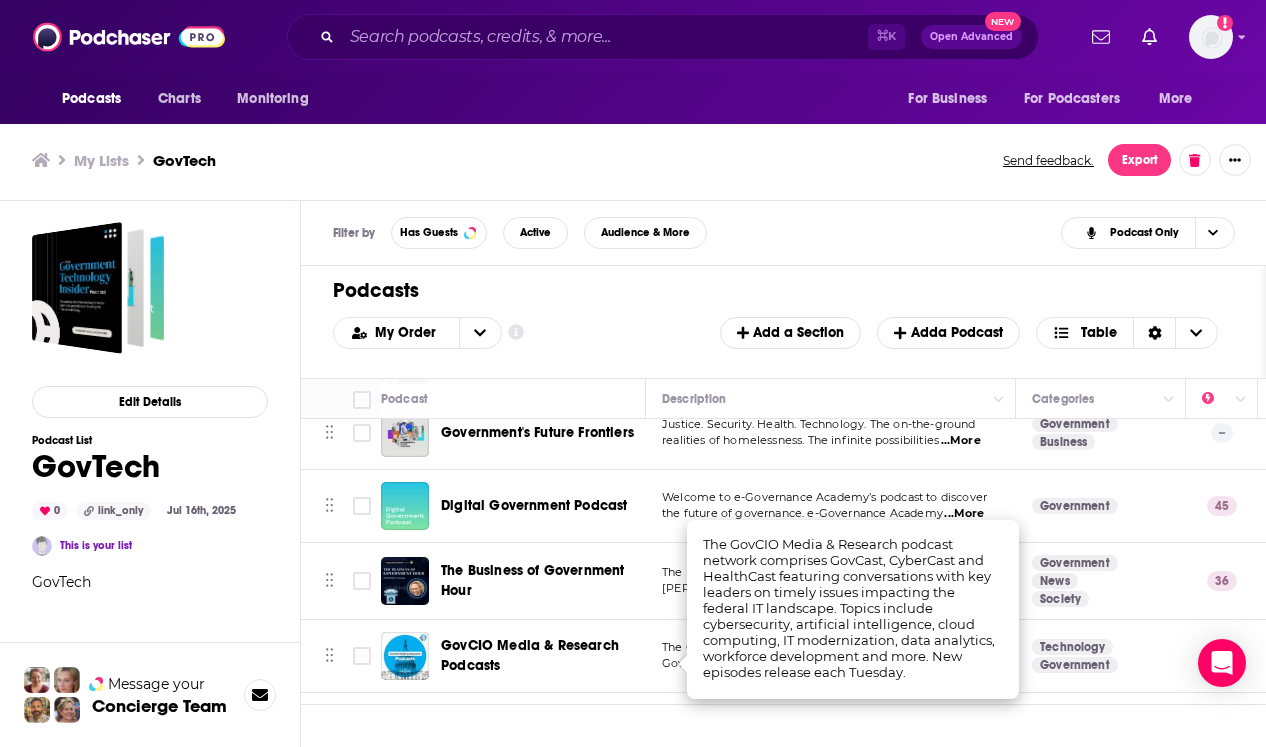 click on "Welcome to e-Governance Academy’s podcast to discover the future of governance. e-Governance Academy   ...More" at bounding box center [831, 506] 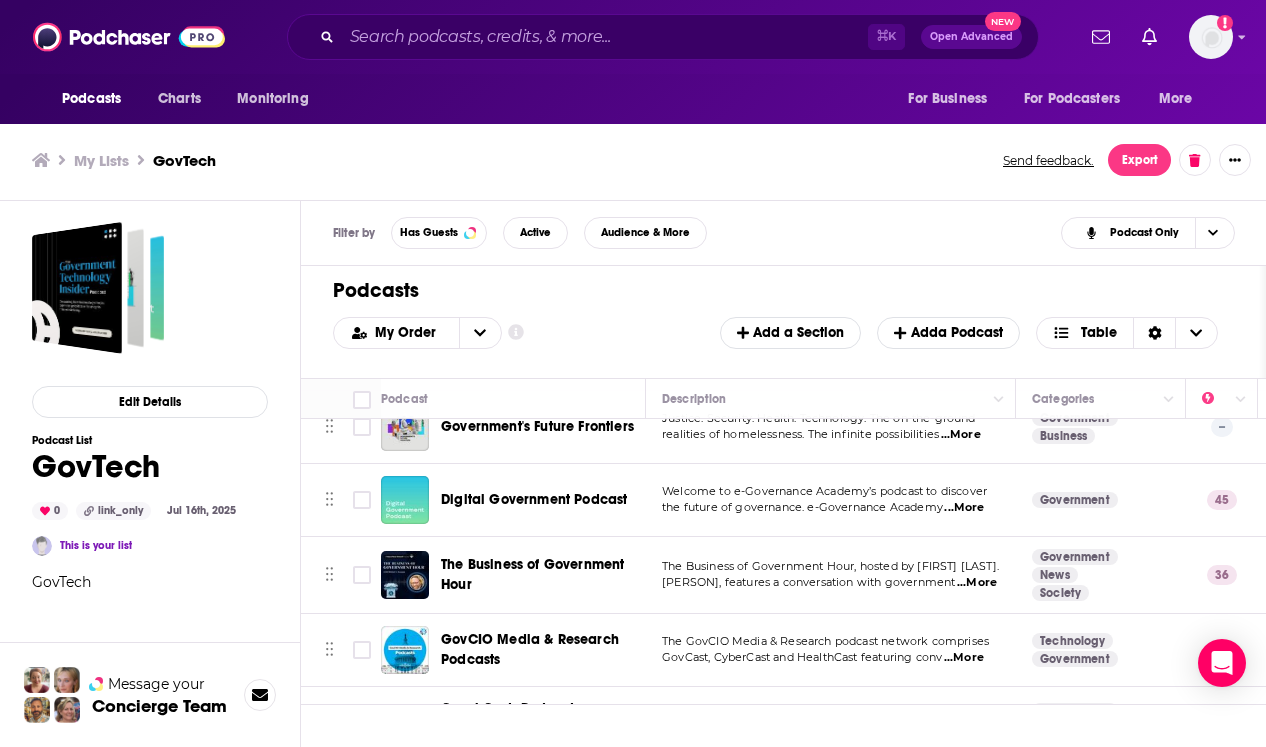 scroll, scrollTop: 110, scrollLeft: 0, axis: vertical 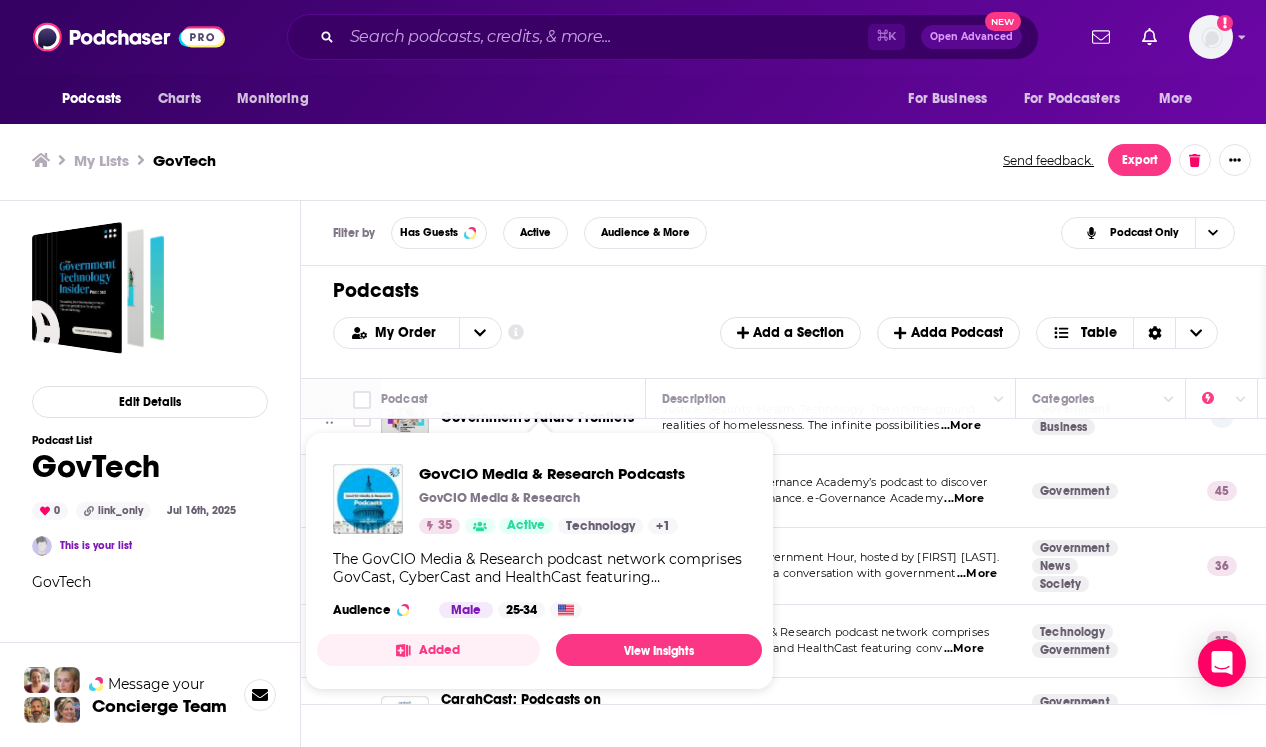 click on "GovCIO Media & Research Podcasts GovCIO Media & Research [NUMBER] Active Technology + 1 The GovCIO Media & Research podcast network comprises GovCast, CyberCast and HealthCast featuring conversations with key leaders on timely issues impacting the federal IT landscape. Topics include cybersecurity, artificial intelligence, cloud computing, IT modernization, data analytics, workforce development and more. New episodes release each Tuesday. Audience Male [AGE]-[AGE]" at bounding box center [539, 541] 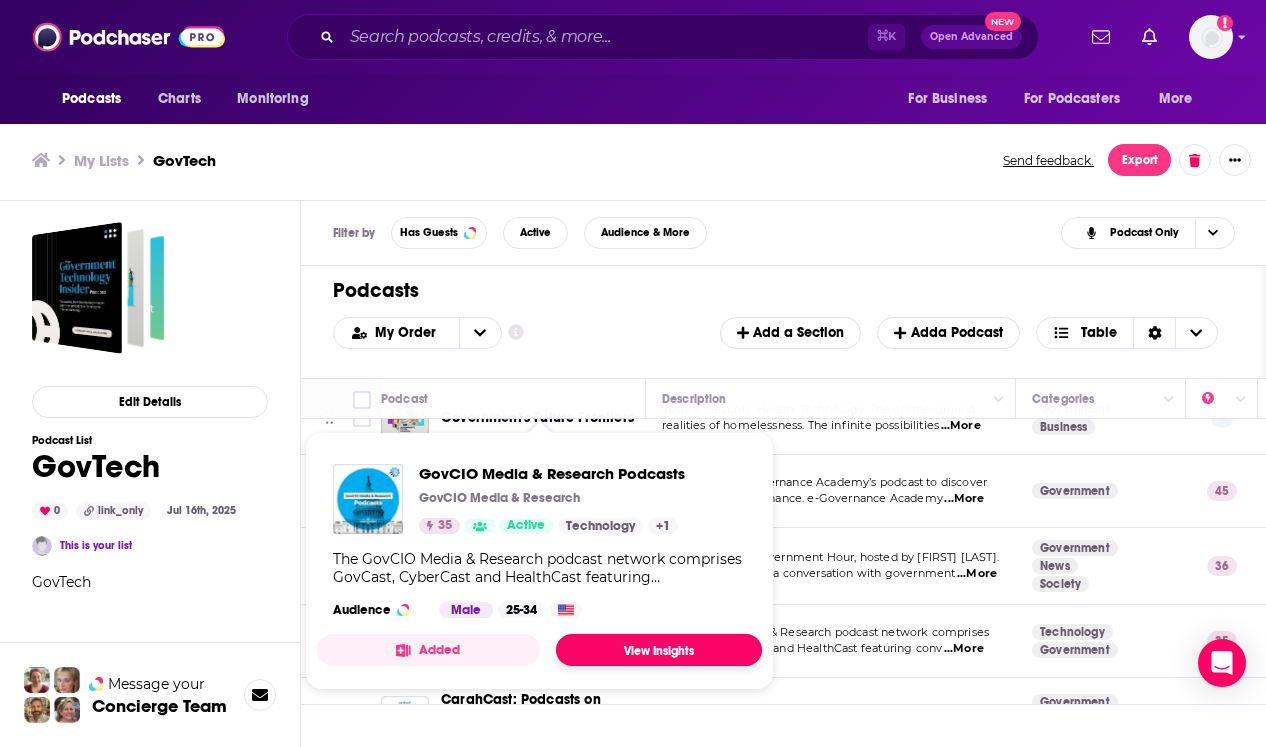 click on "View Insights" at bounding box center [659, 650] 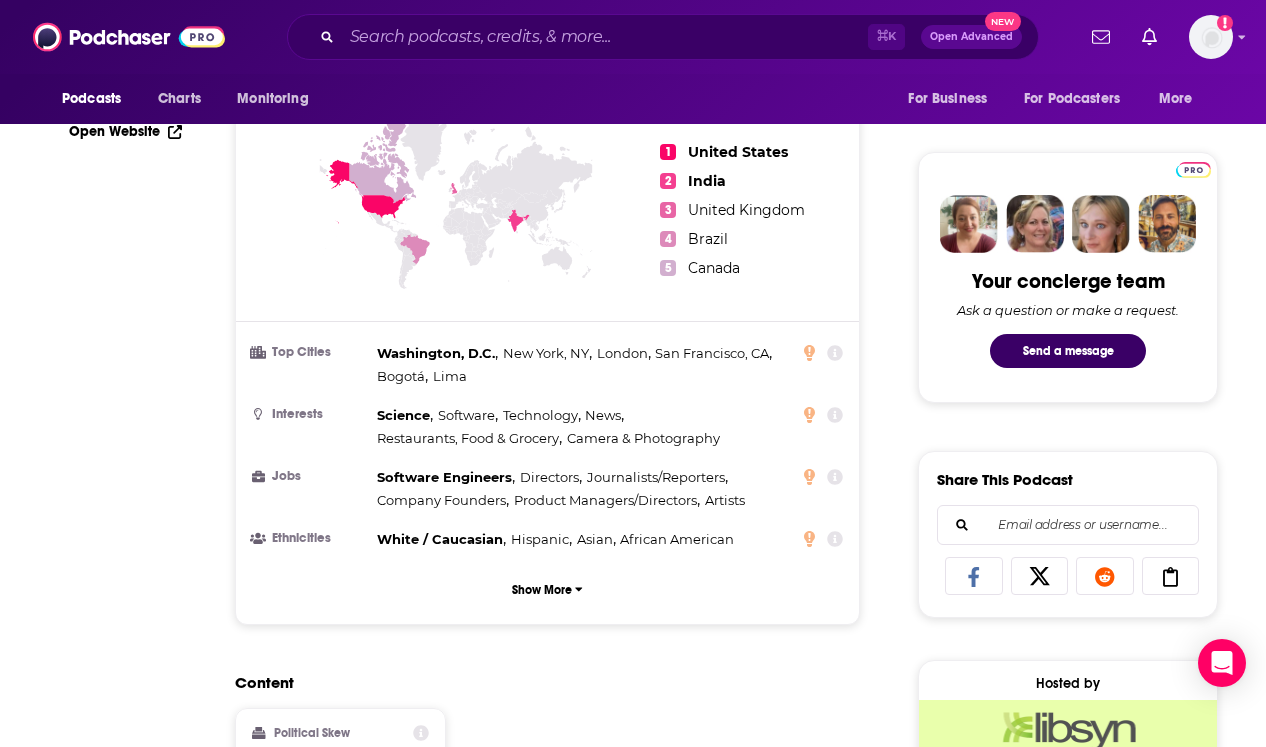 scroll, scrollTop: 24, scrollLeft: 0, axis: vertical 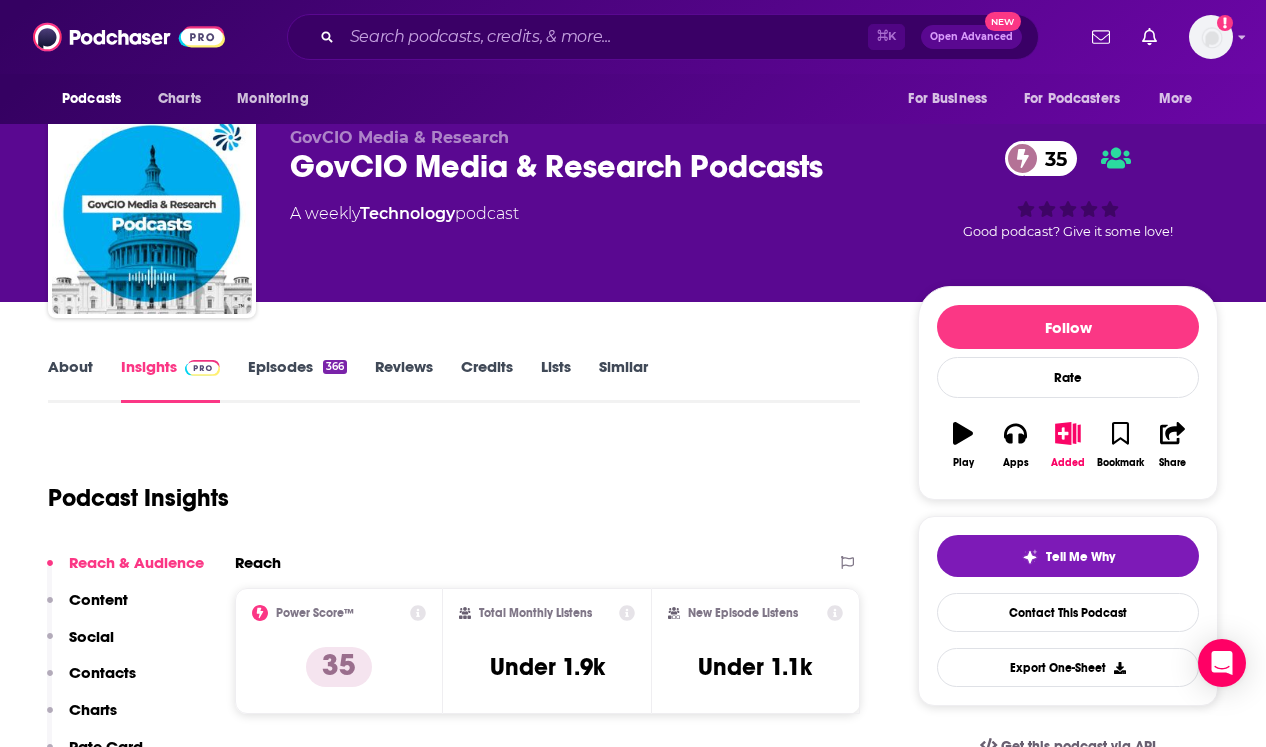 click on "Episodes 366" at bounding box center [297, 380] 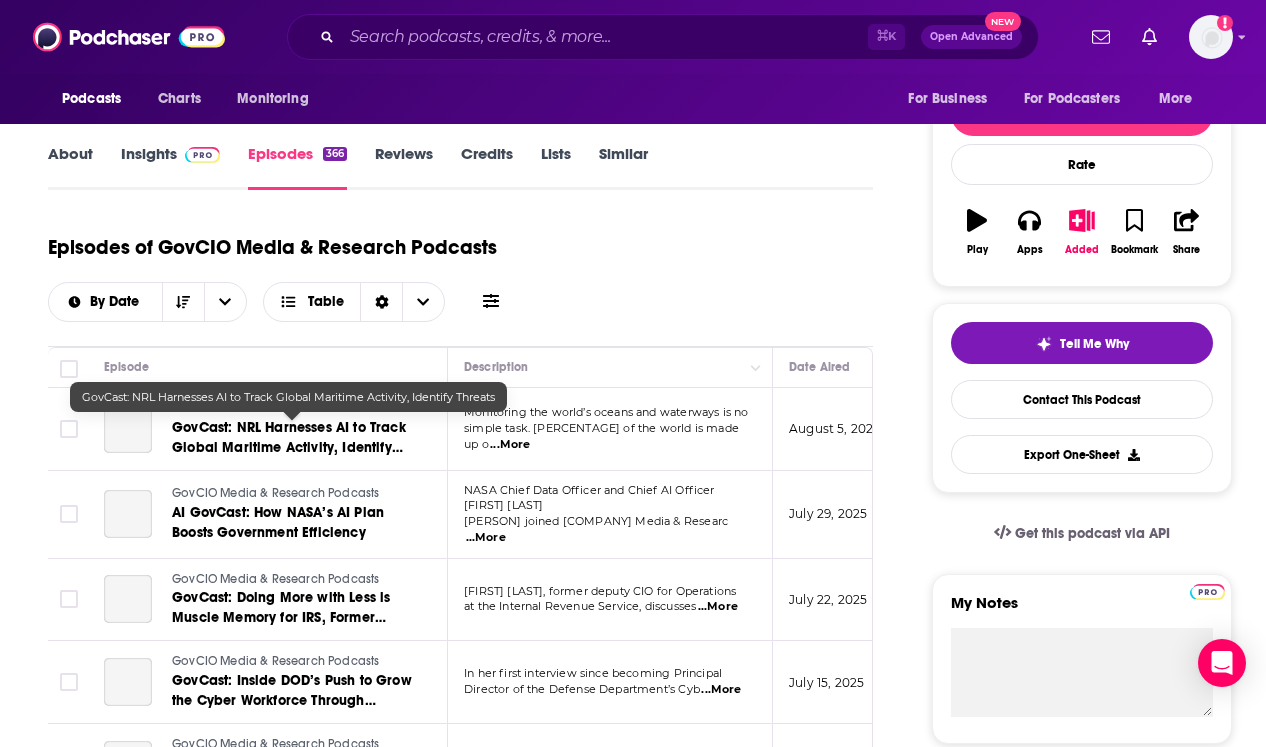 scroll, scrollTop: 240, scrollLeft: 0, axis: vertical 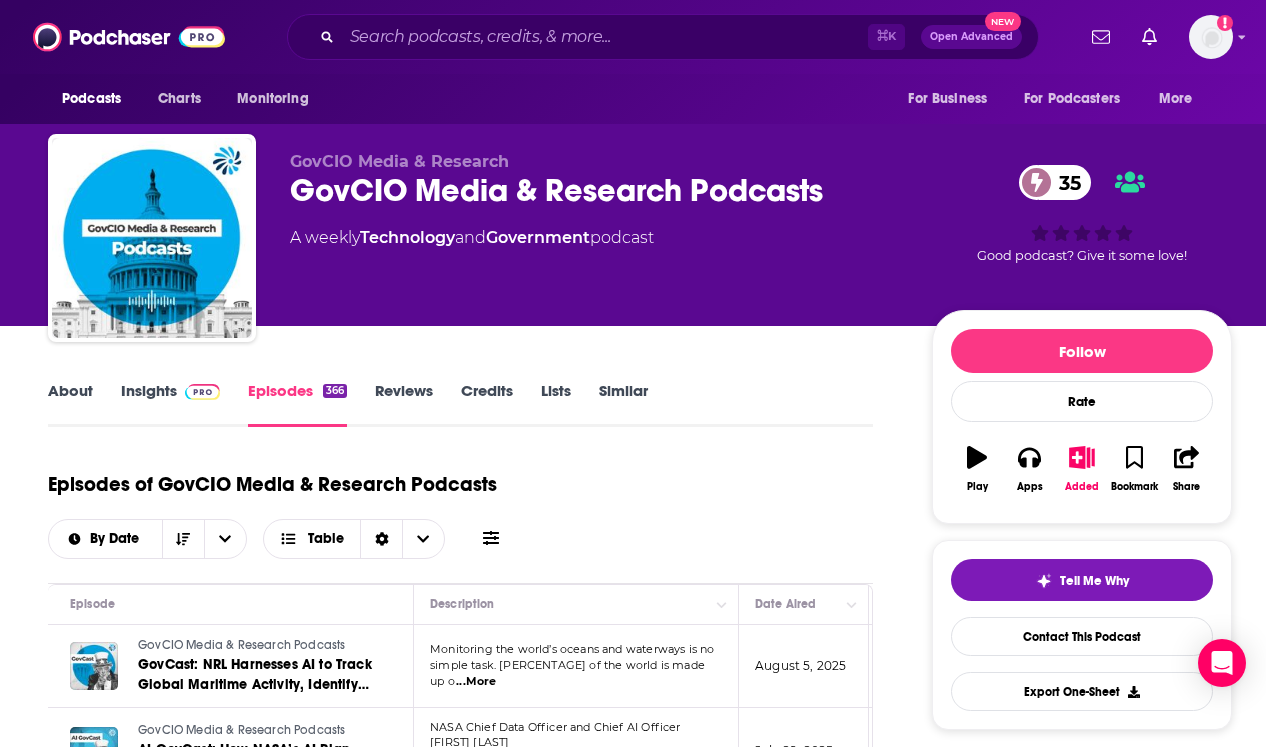 click on "About" at bounding box center (70, 404) 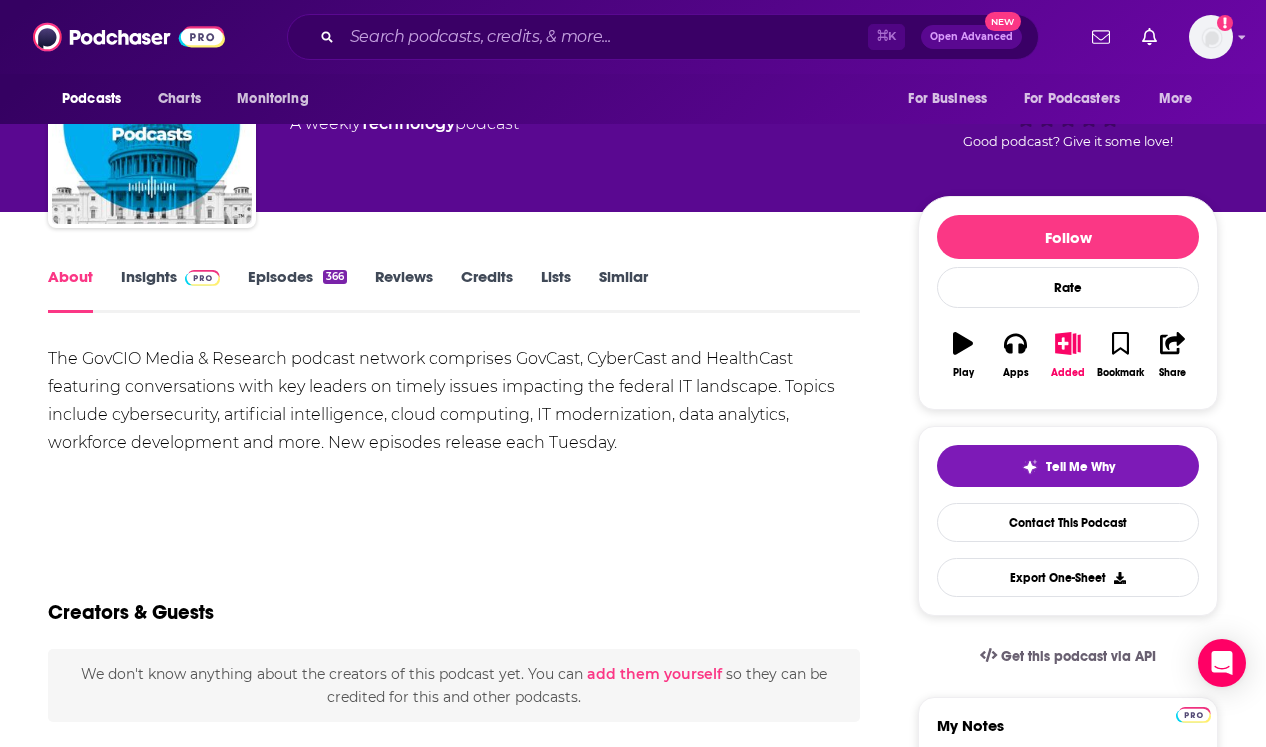 scroll, scrollTop: 0, scrollLeft: 0, axis: both 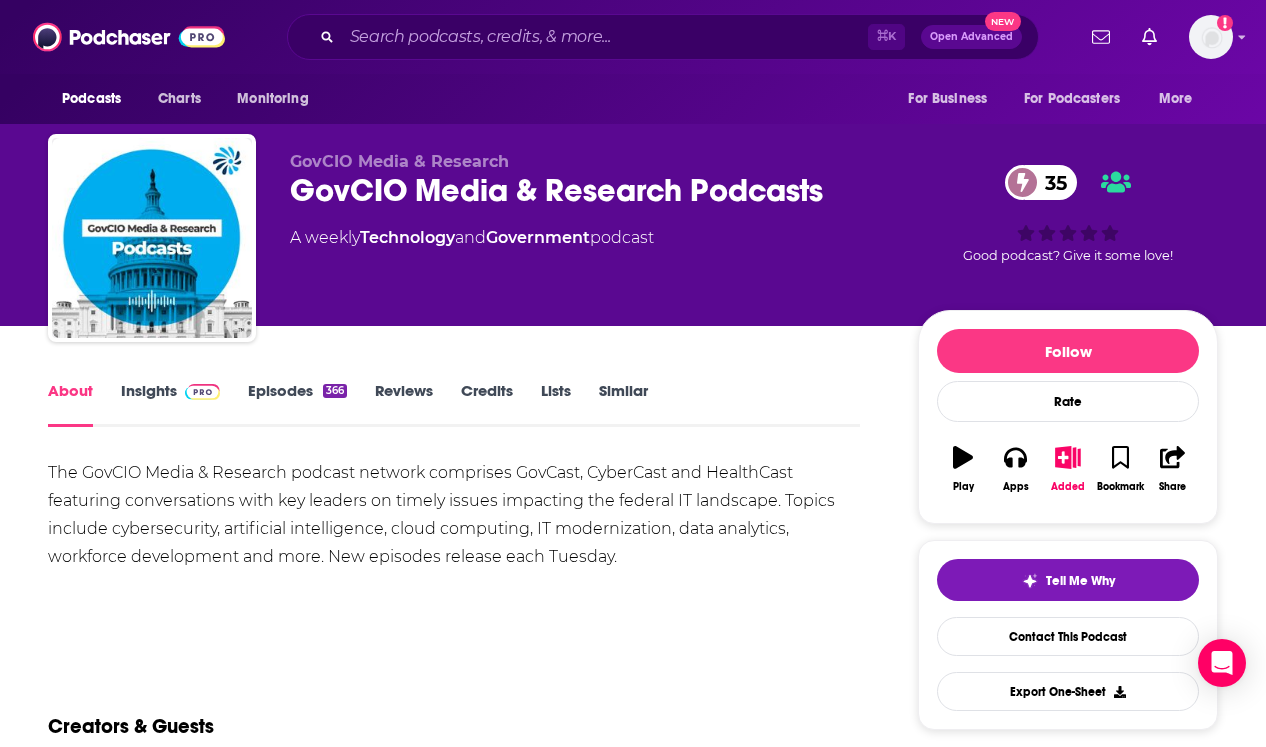click at bounding box center [198, 390] 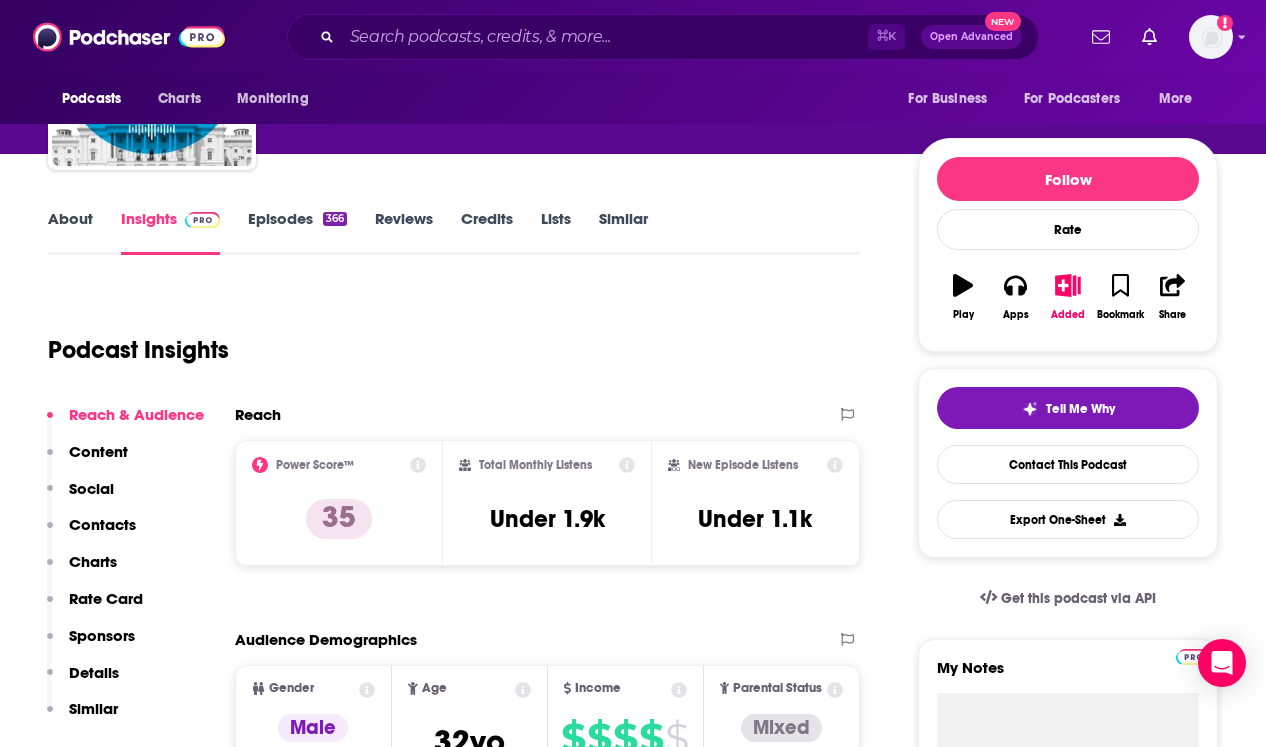 scroll, scrollTop: 0, scrollLeft: 0, axis: both 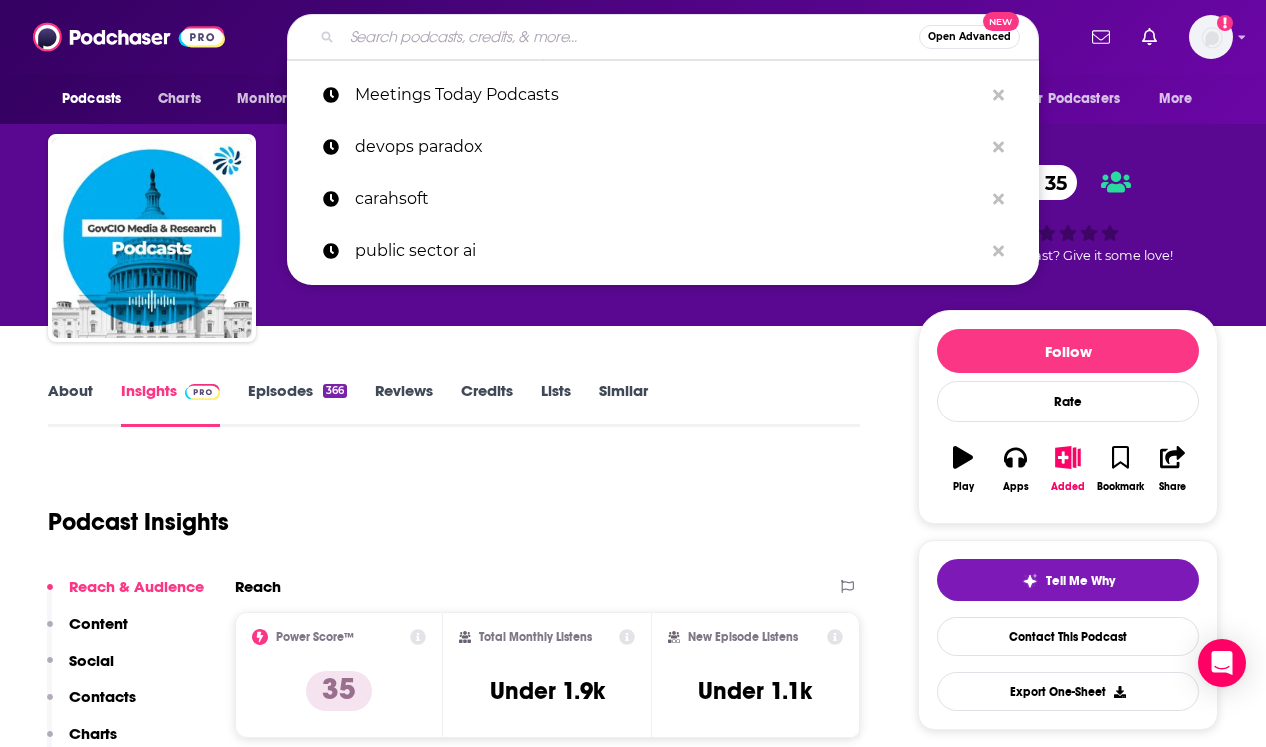 click at bounding box center (630, 37) 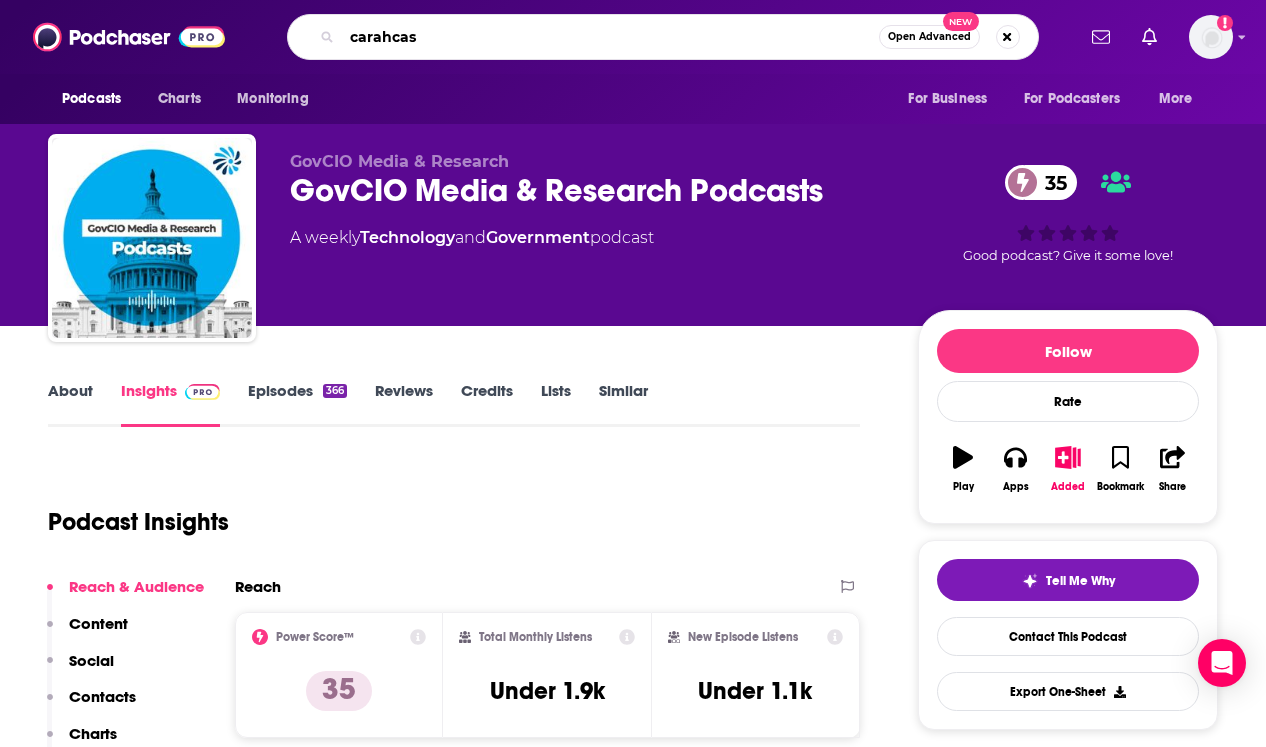 type on "carahcast" 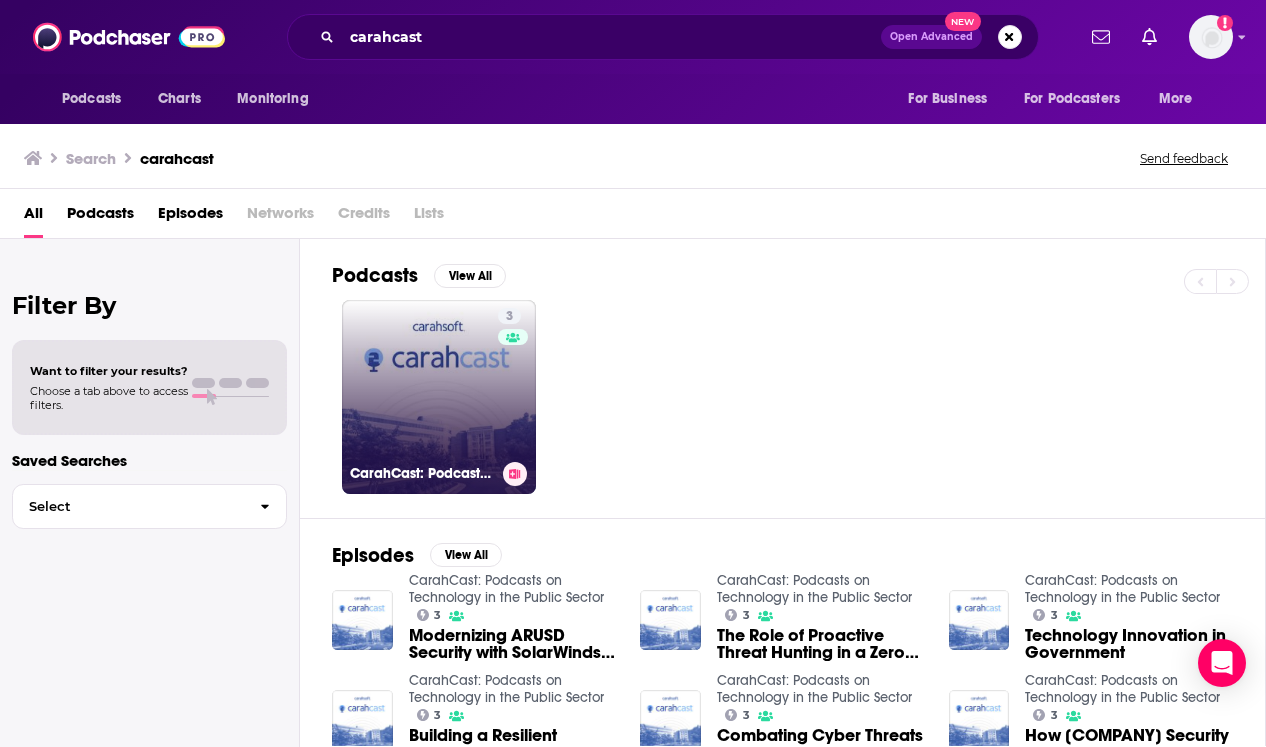 click on "3 CarahCast: Podcasts on Technology in the Public Sector" at bounding box center [439, 397] 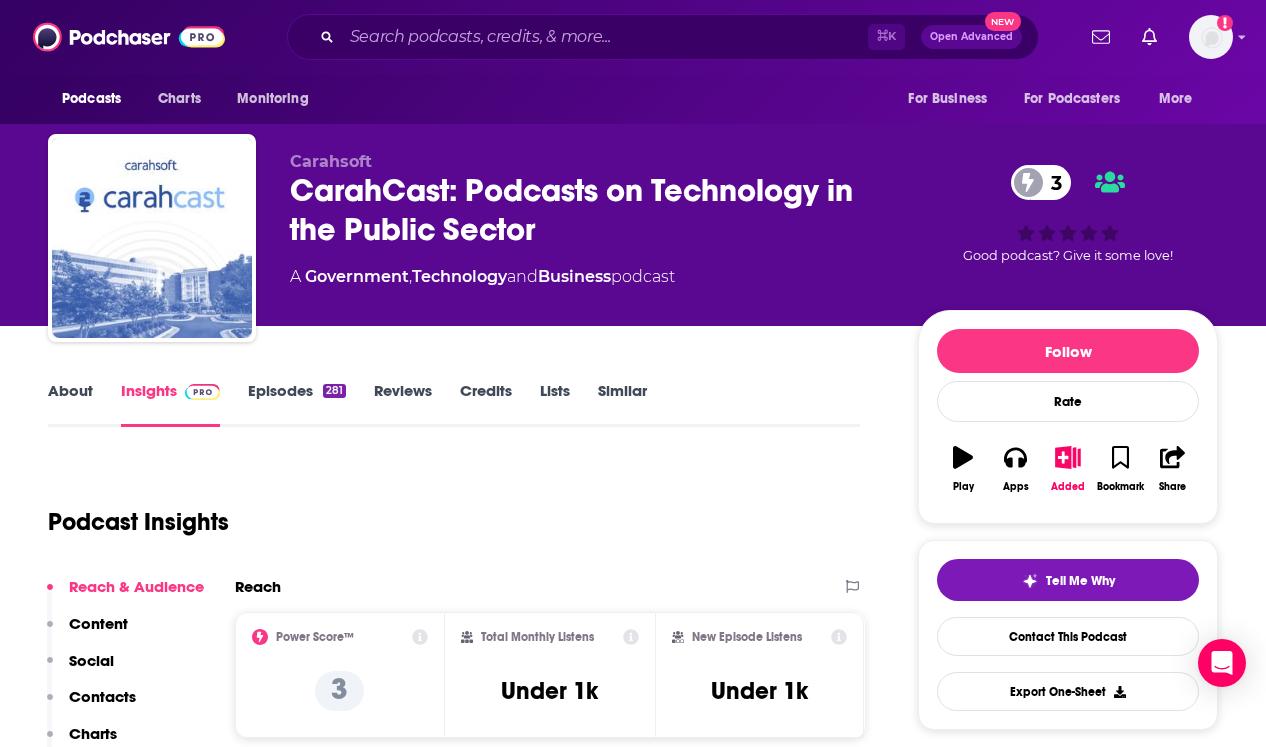click on "Episodes 281" at bounding box center [297, 404] 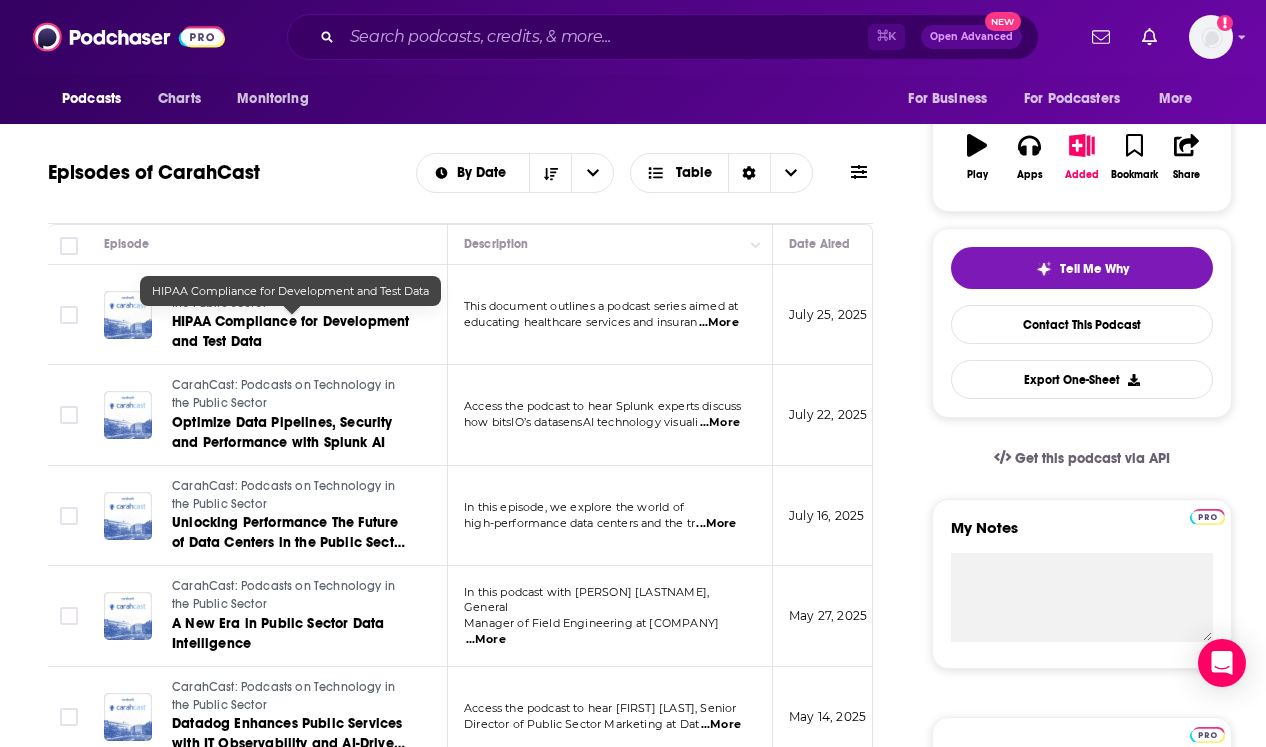 scroll, scrollTop: 314, scrollLeft: 0, axis: vertical 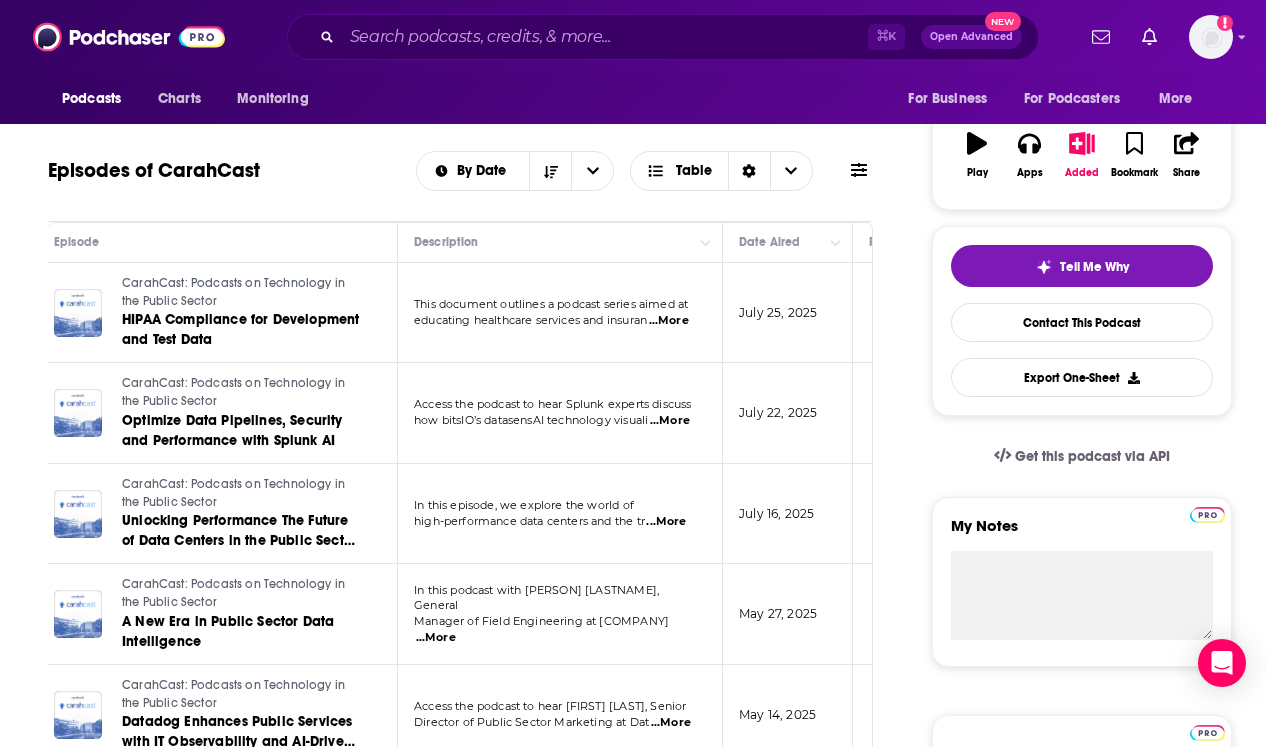 click on "...More" at bounding box center [670, 421] 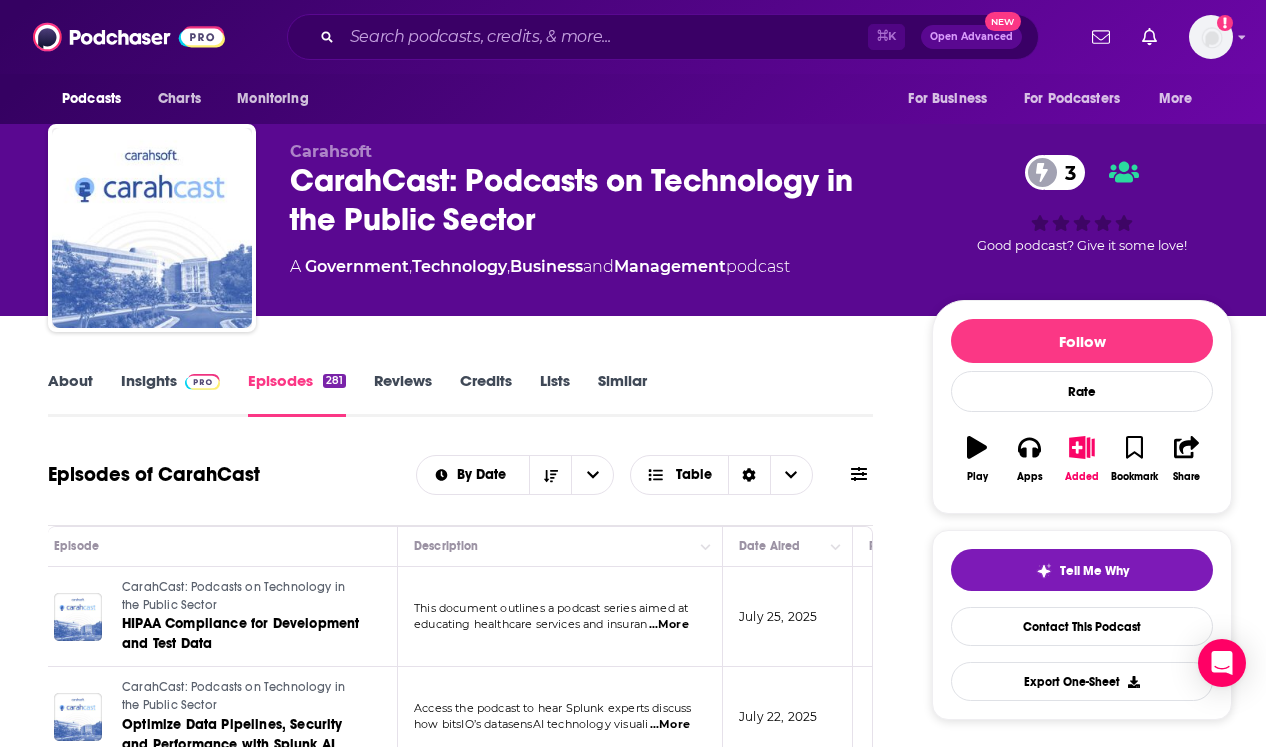 scroll, scrollTop: 0, scrollLeft: 0, axis: both 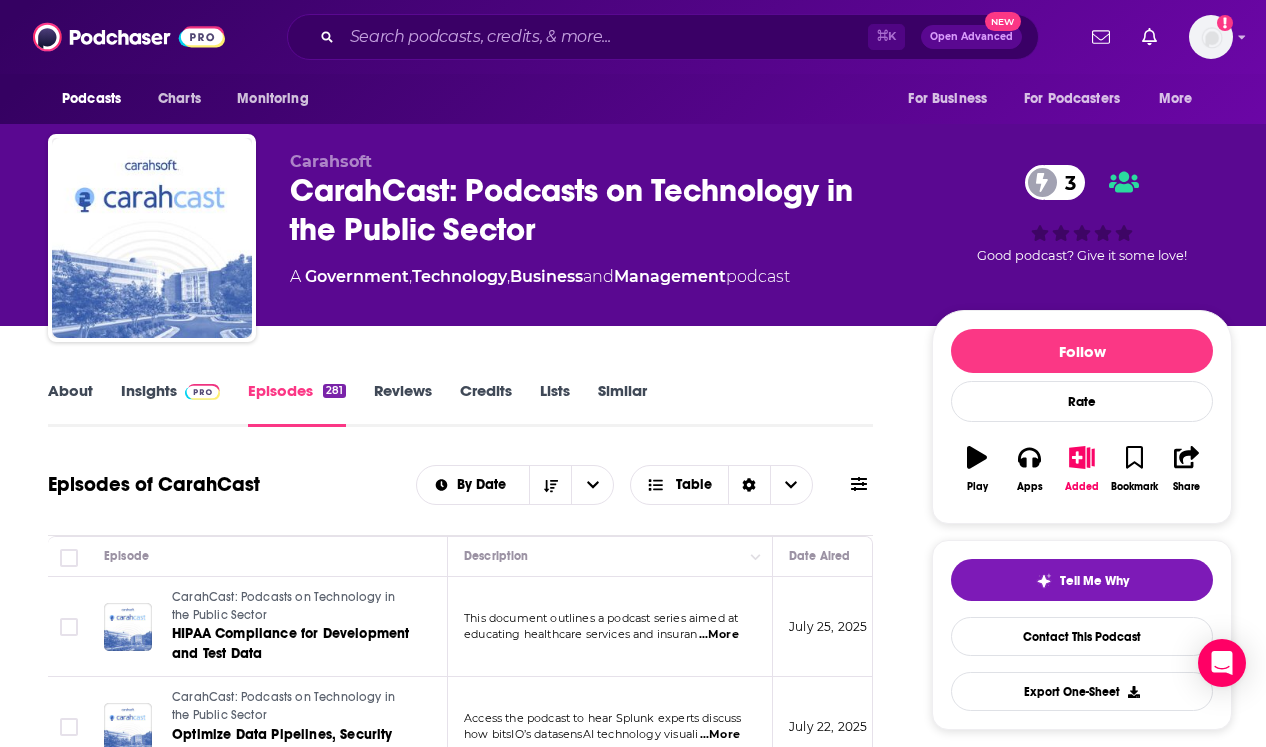 click on "Insights" at bounding box center [170, 404] 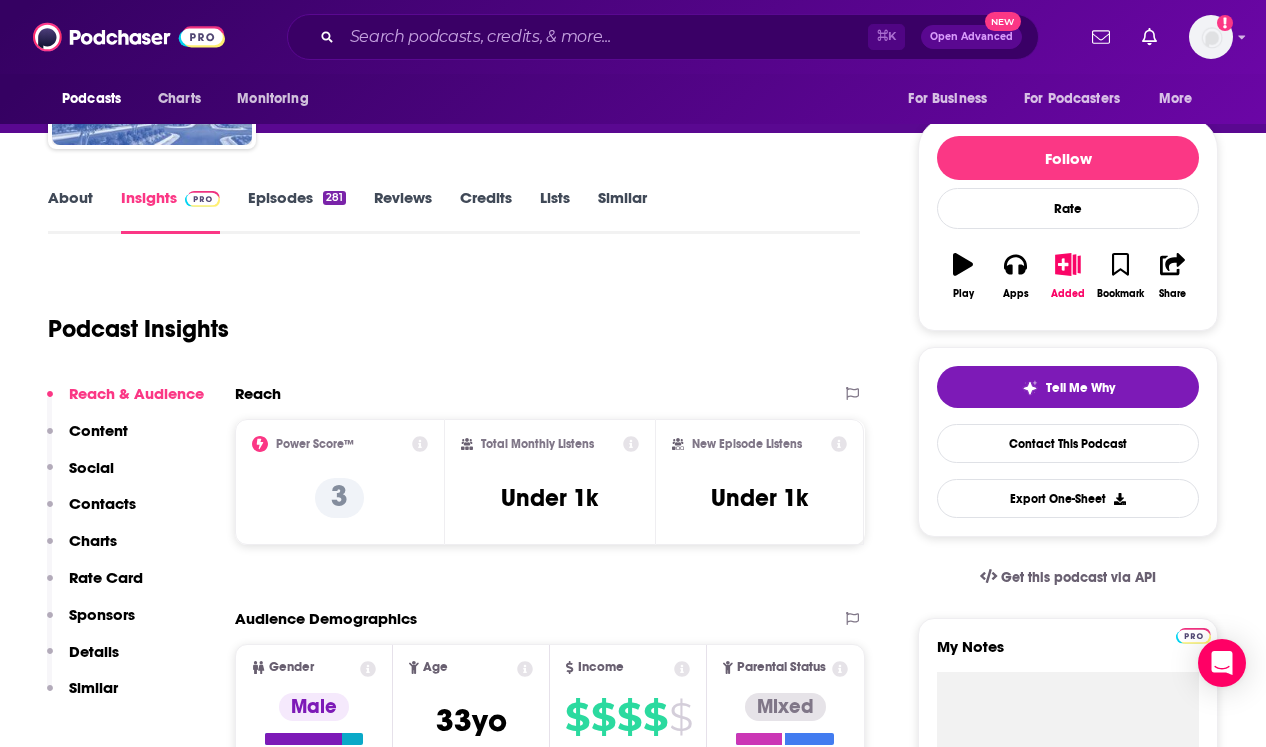 scroll, scrollTop: 0, scrollLeft: 0, axis: both 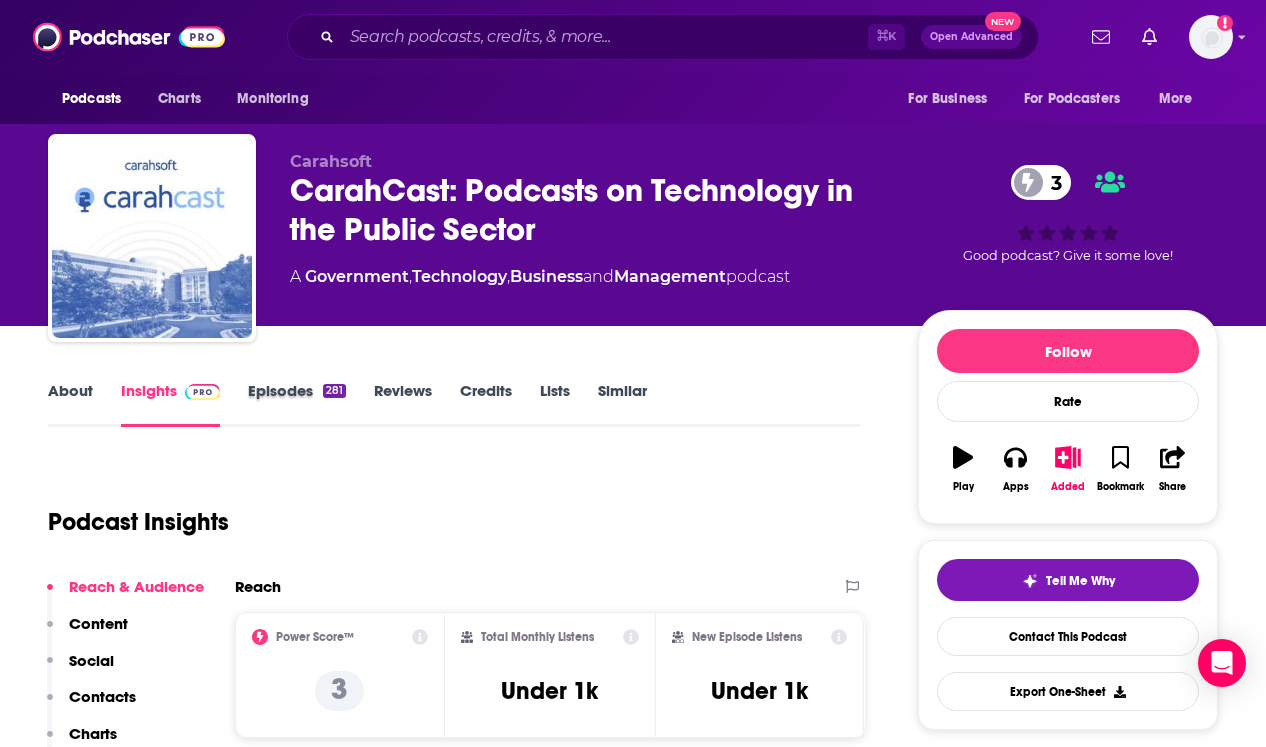 click on "Episodes 281" at bounding box center (311, 404) 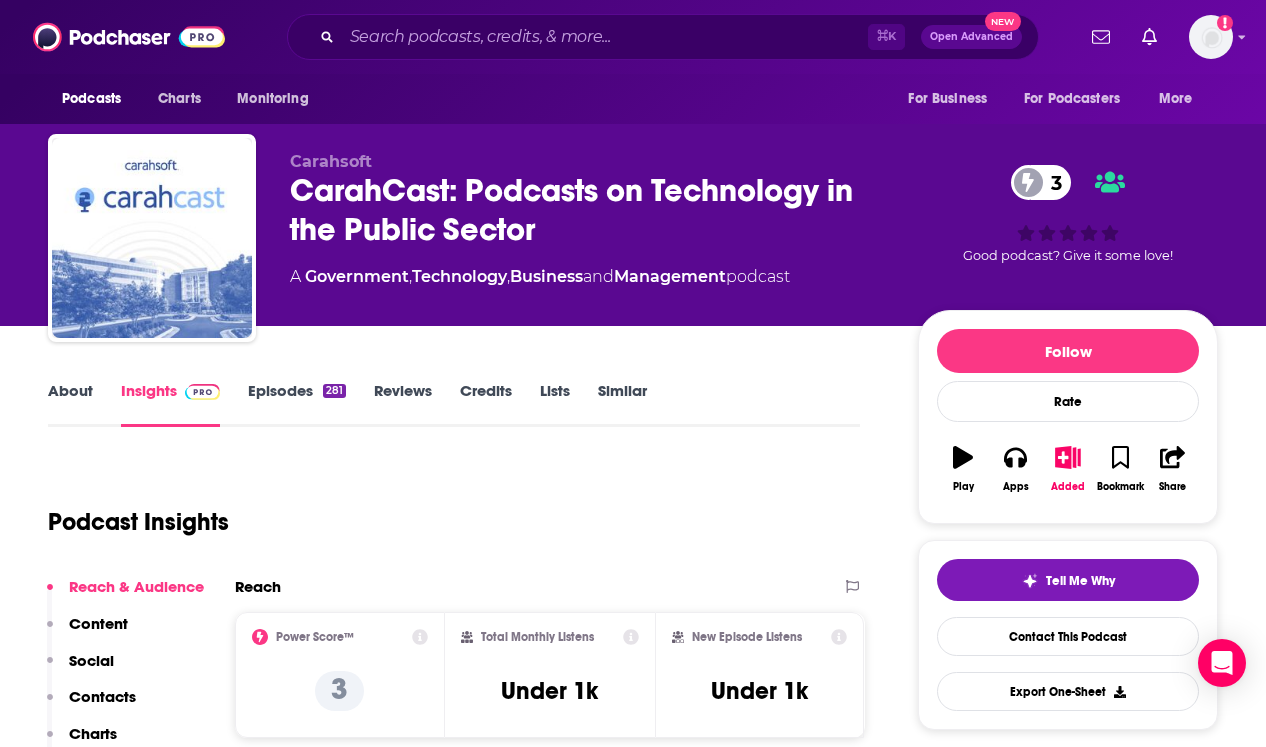 click on "Export One-Sheet Audience Demographics Gender Male Age [AGE] yo Income $ $ $ $ $ Parental Status Mixed Countries 1 United States 2 United Kingdom 3 Canada 4 India 5 Brazil Top Cities [CITY], [STATE] , [CITY], [STATE] , [CITY] , [STATE] , [CITY], [STATE] , [CITY] , [STATE] Interests News , Technology , Education , Friends, Family & Relationships , Sports , Restaurants, Food & Grocery Jobs Software Engineers , Directors , IT/Computer Specialists , Principals/Owners , Company Founders , Engineers Ethnicities White / Caucasian , African American , Hispanic , Asian Show More Content Political Skew Neutral/Mixed Socials This podcast does not have social handles yet. Contacts Submit a request  for contacts for this podcast. Charts All Charts All Countries" at bounding box center [454, 5519] 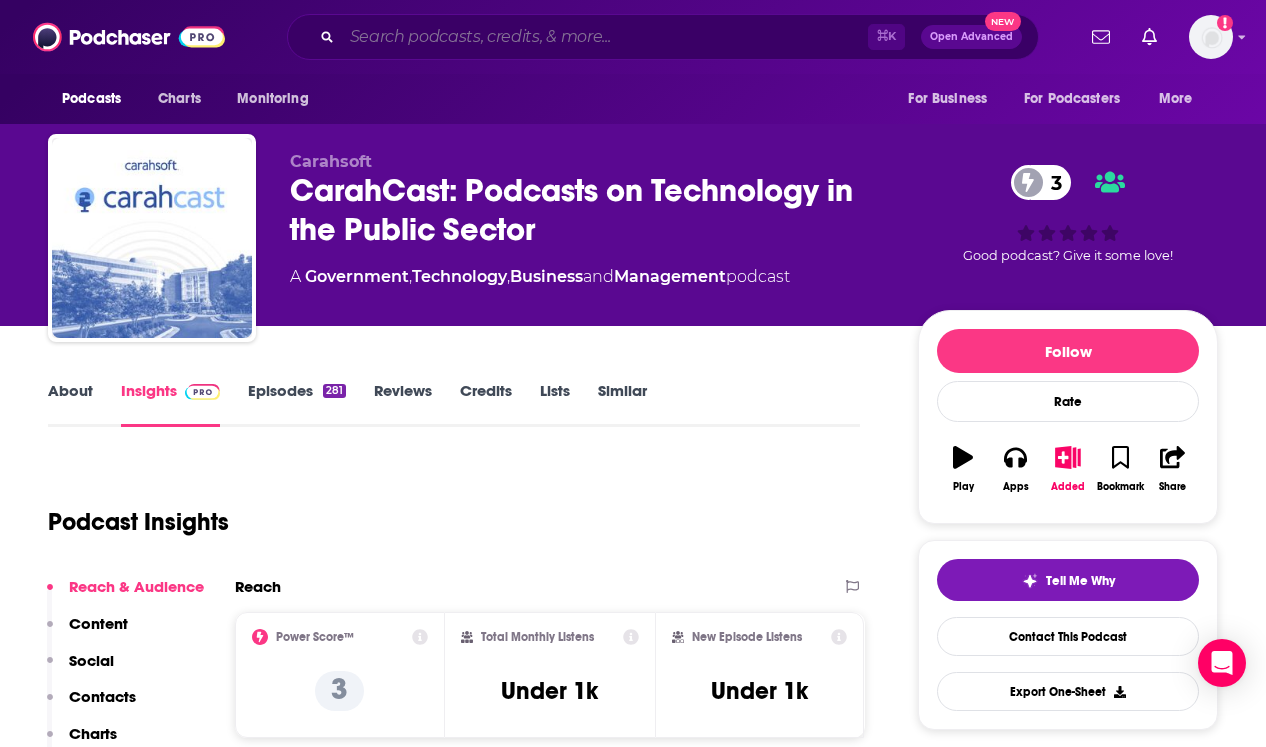 click at bounding box center (605, 37) 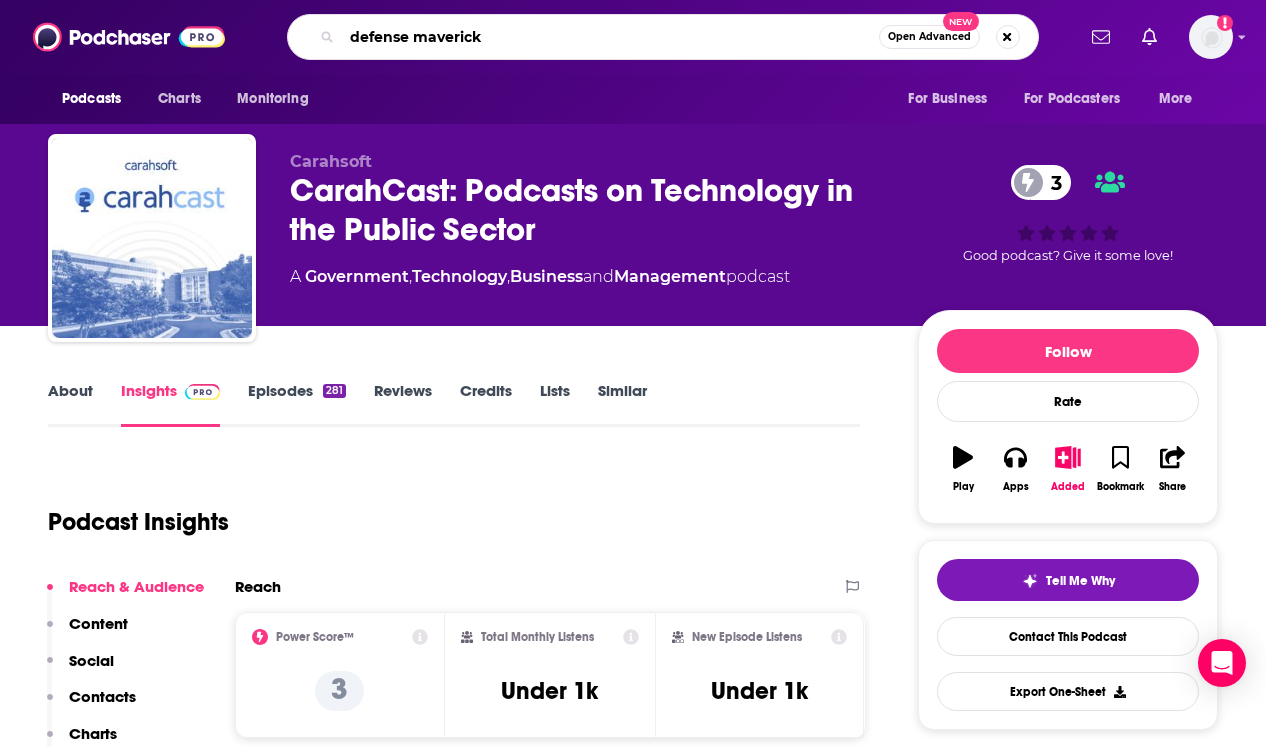 type on "defense mavericks" 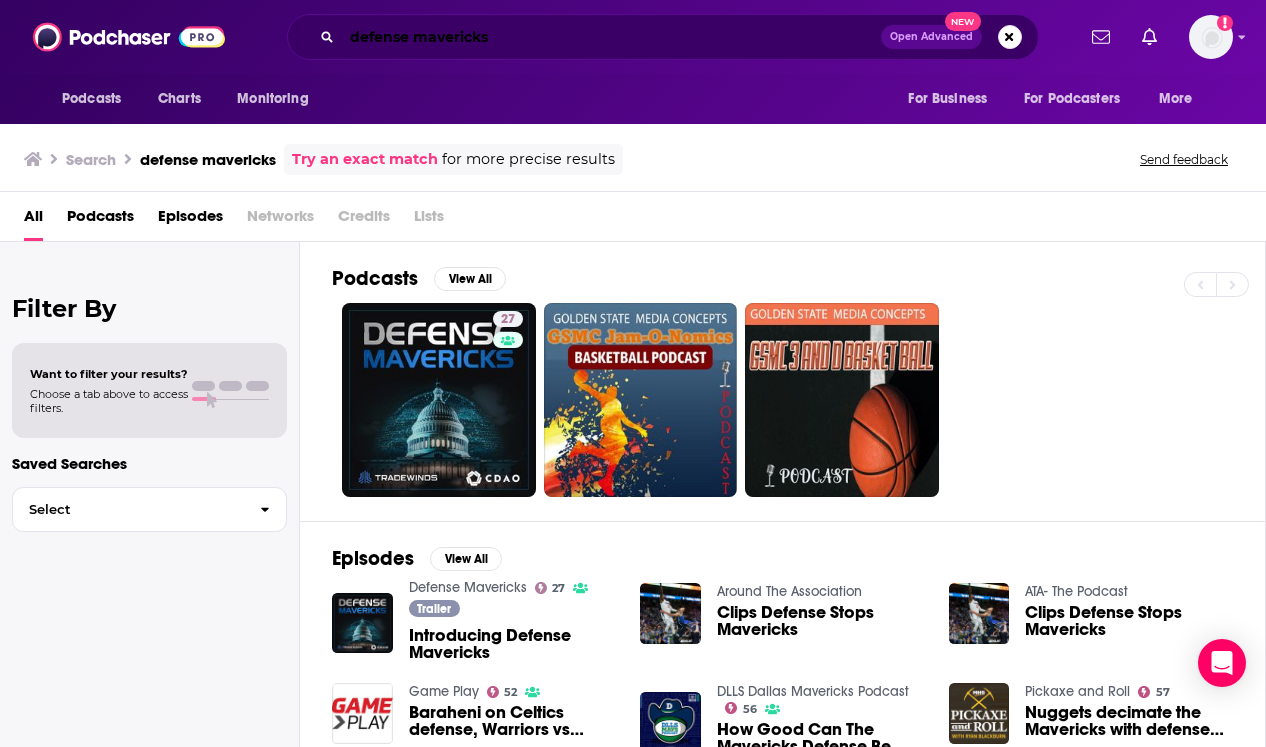 click on "defense mavericks" at bounding box center (611, 37) 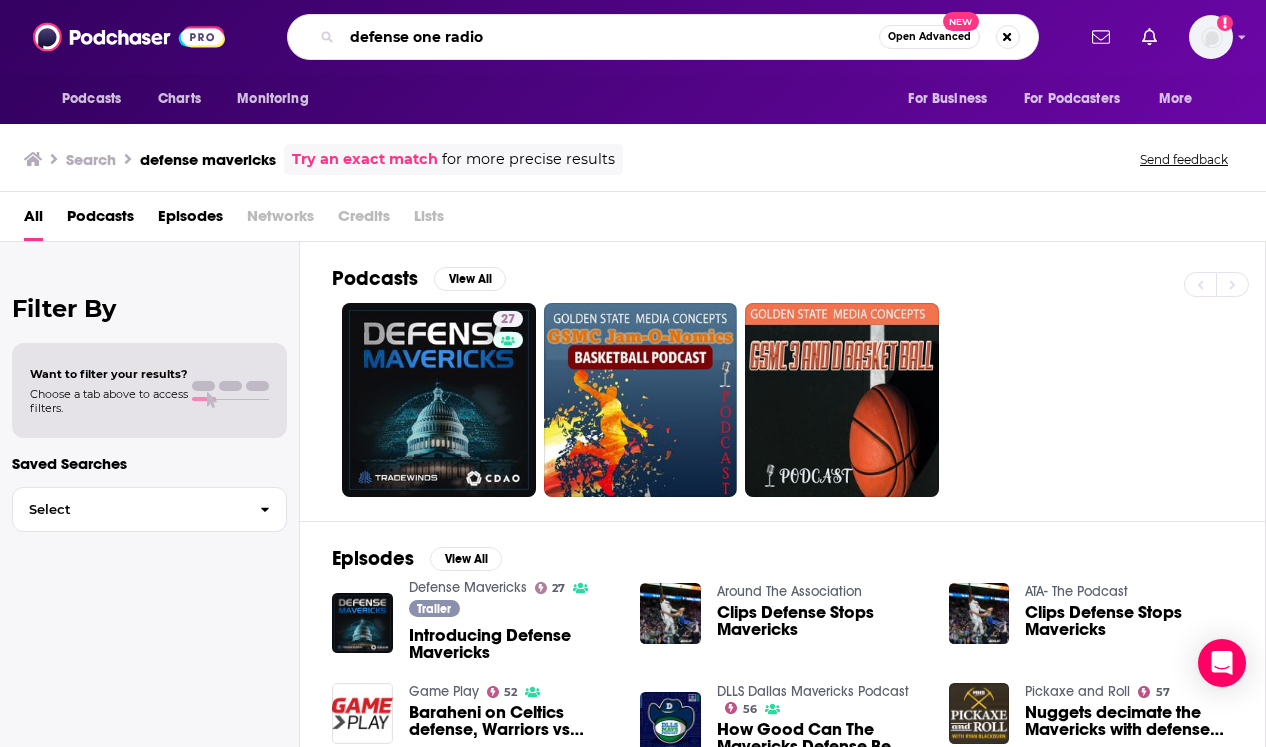 type on "defense one radio" 